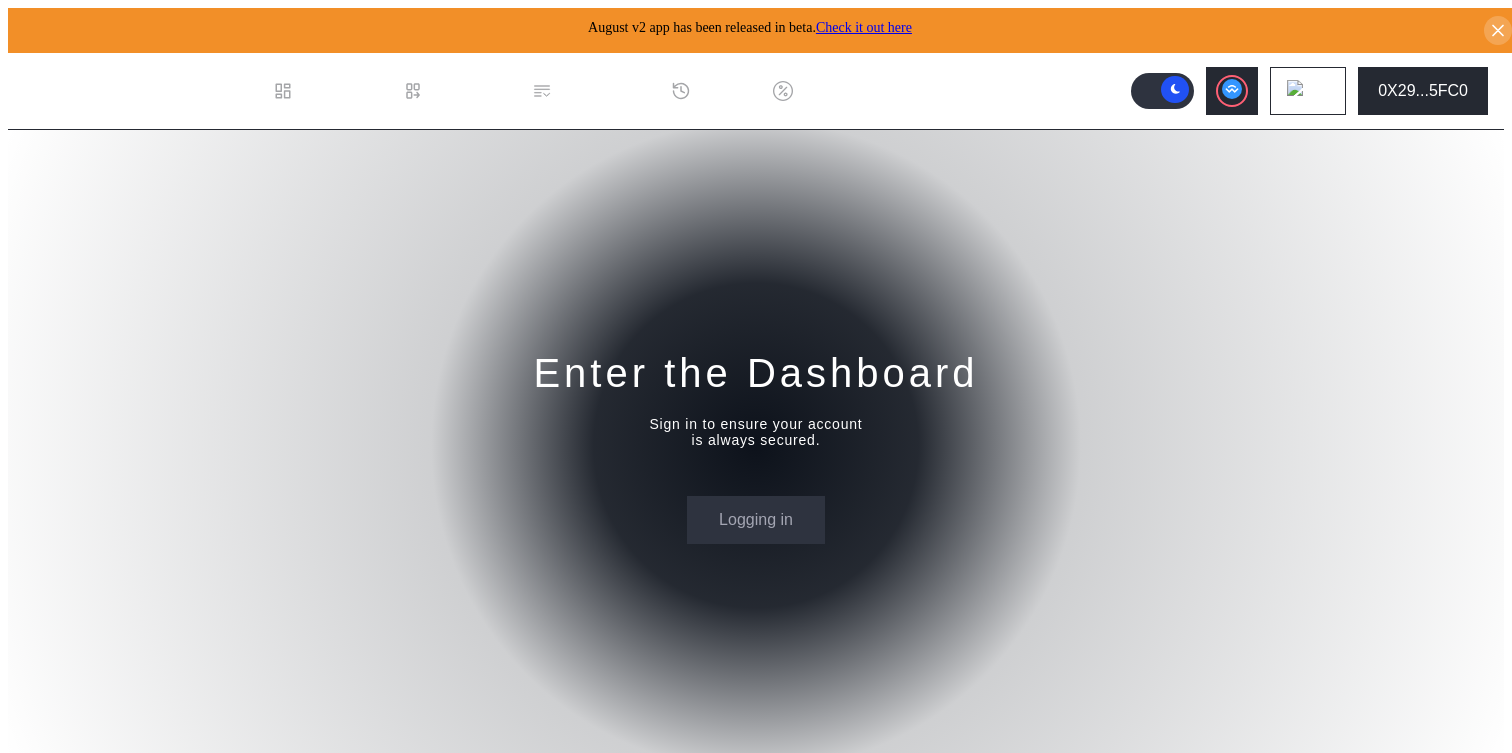 scroll, scrollTop: 0, scrollLeft: 0, axis: both 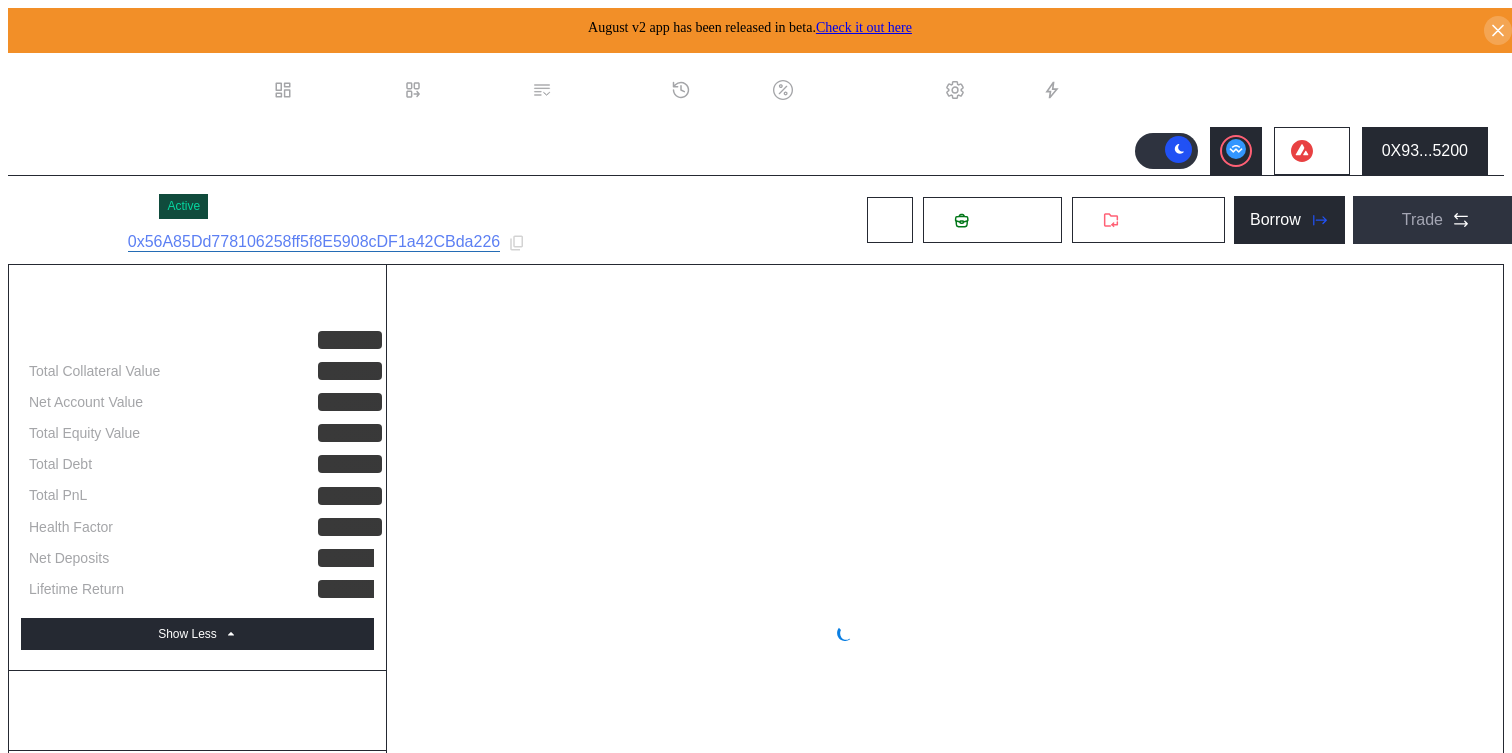 select on "*" 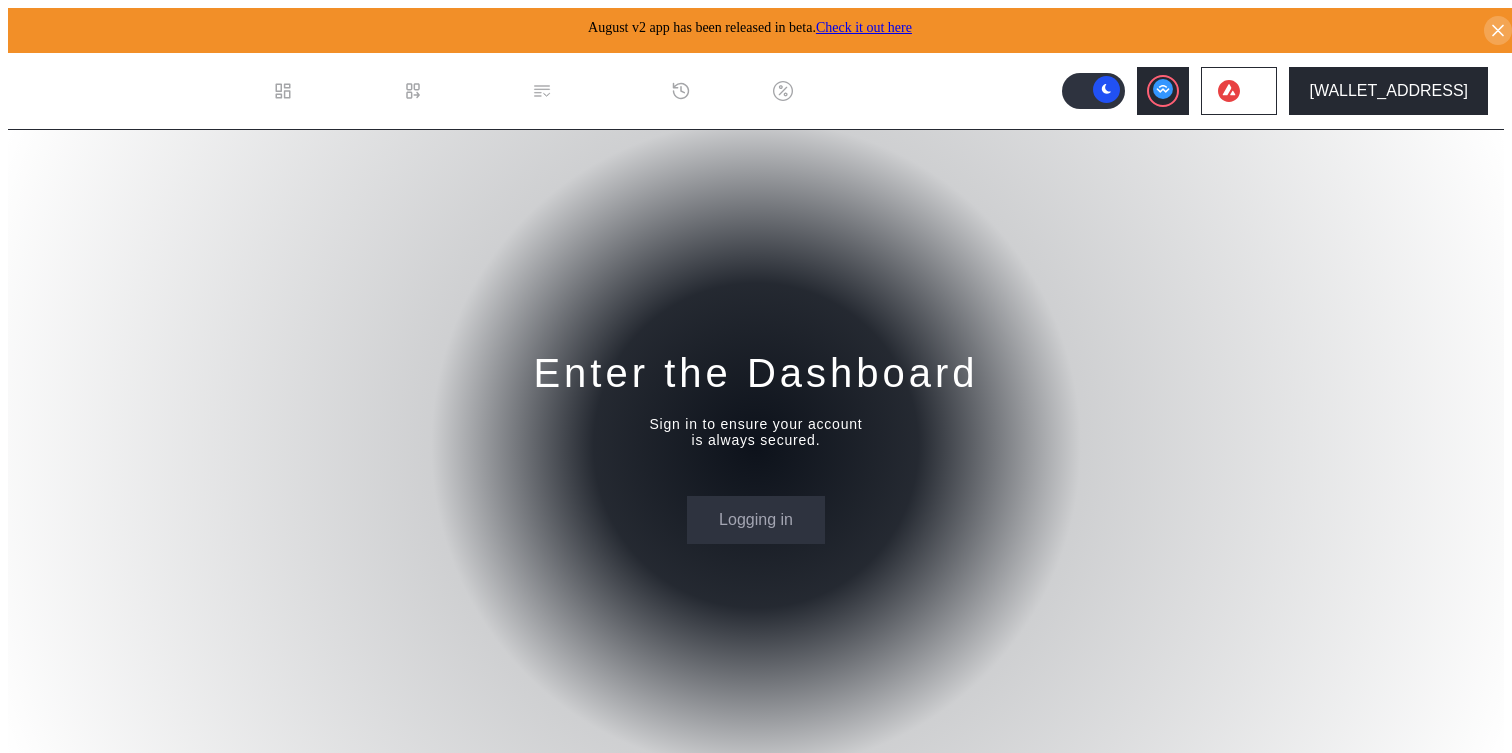 scroll, scrollTop: 0, scrollLeft: 0, axis: both 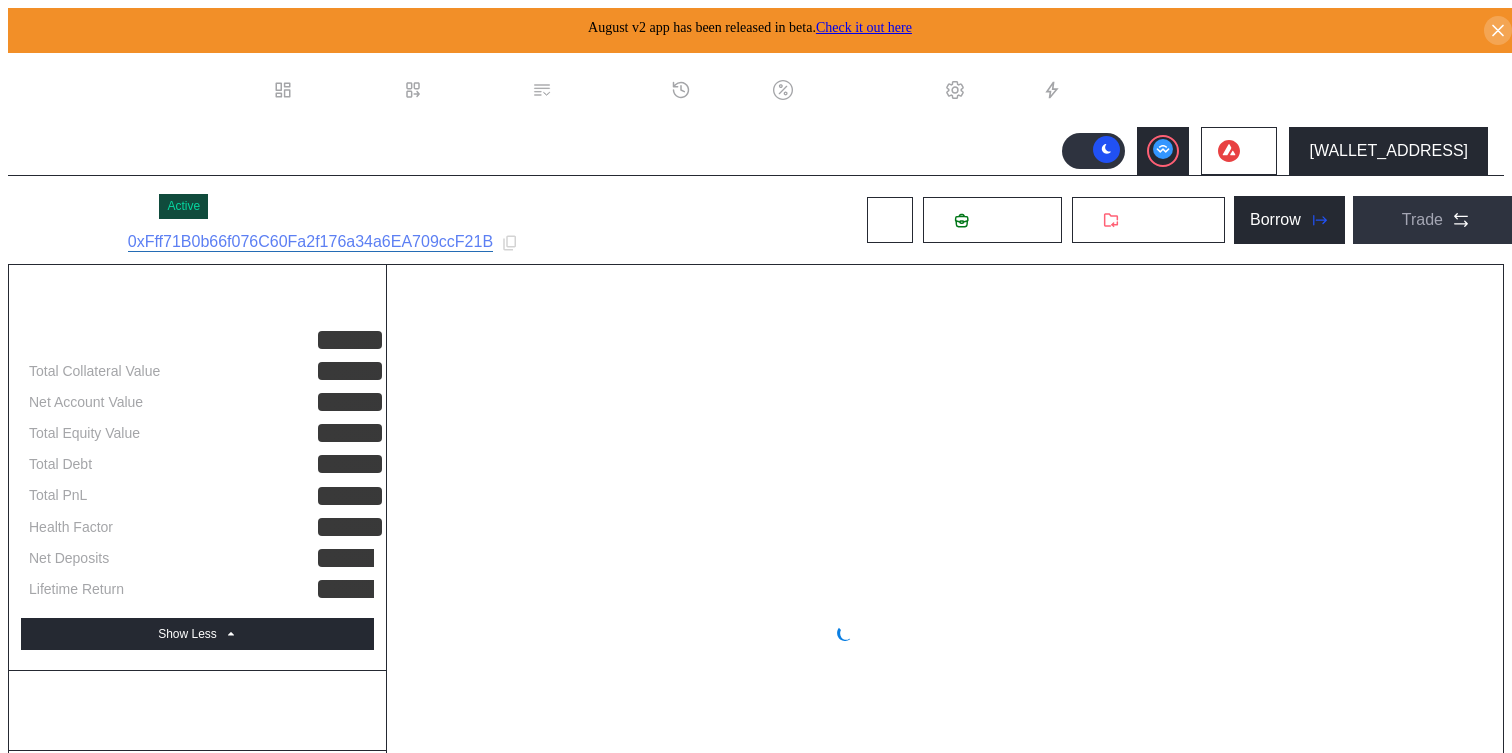 select on "*" 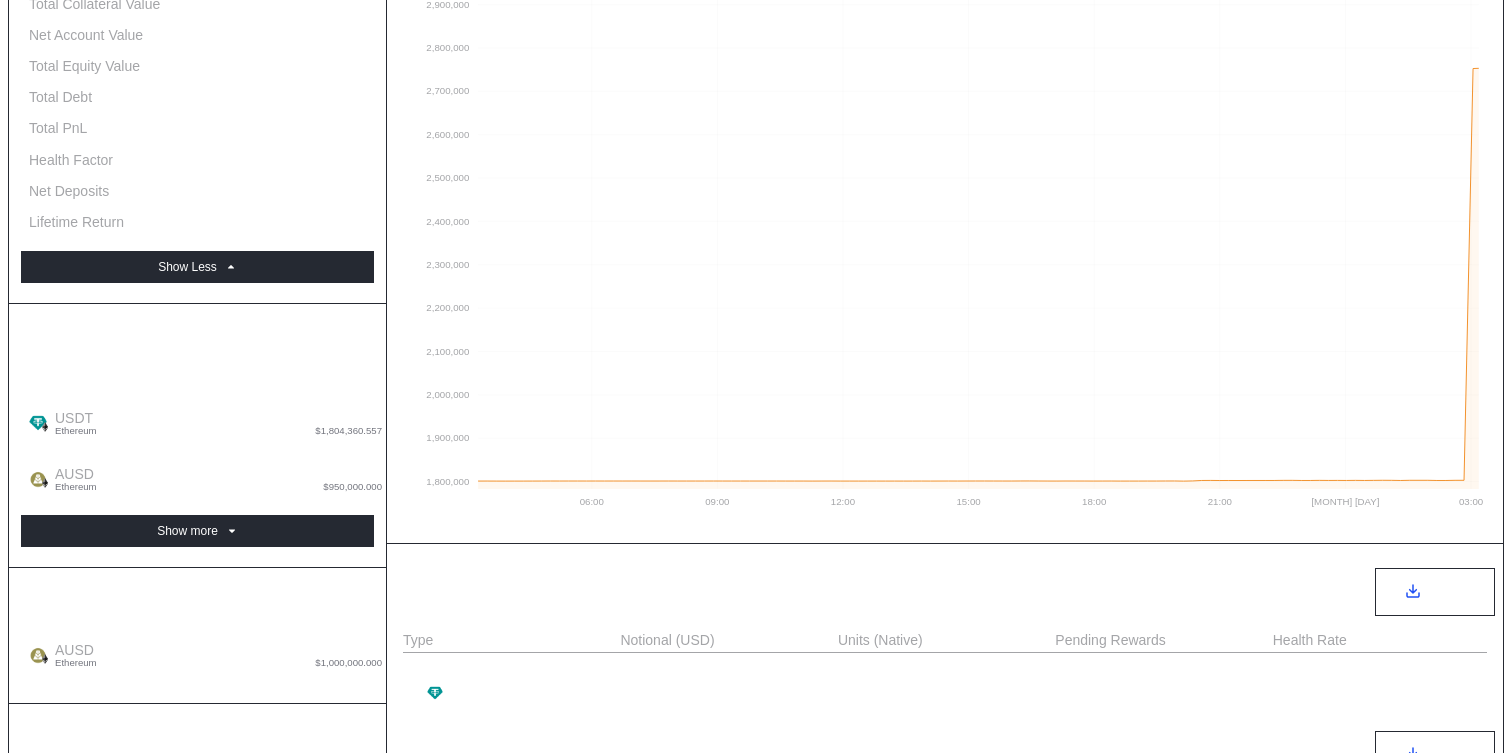 scroll, scrollTop: 394, scrollLeft: 0, axis: vertical 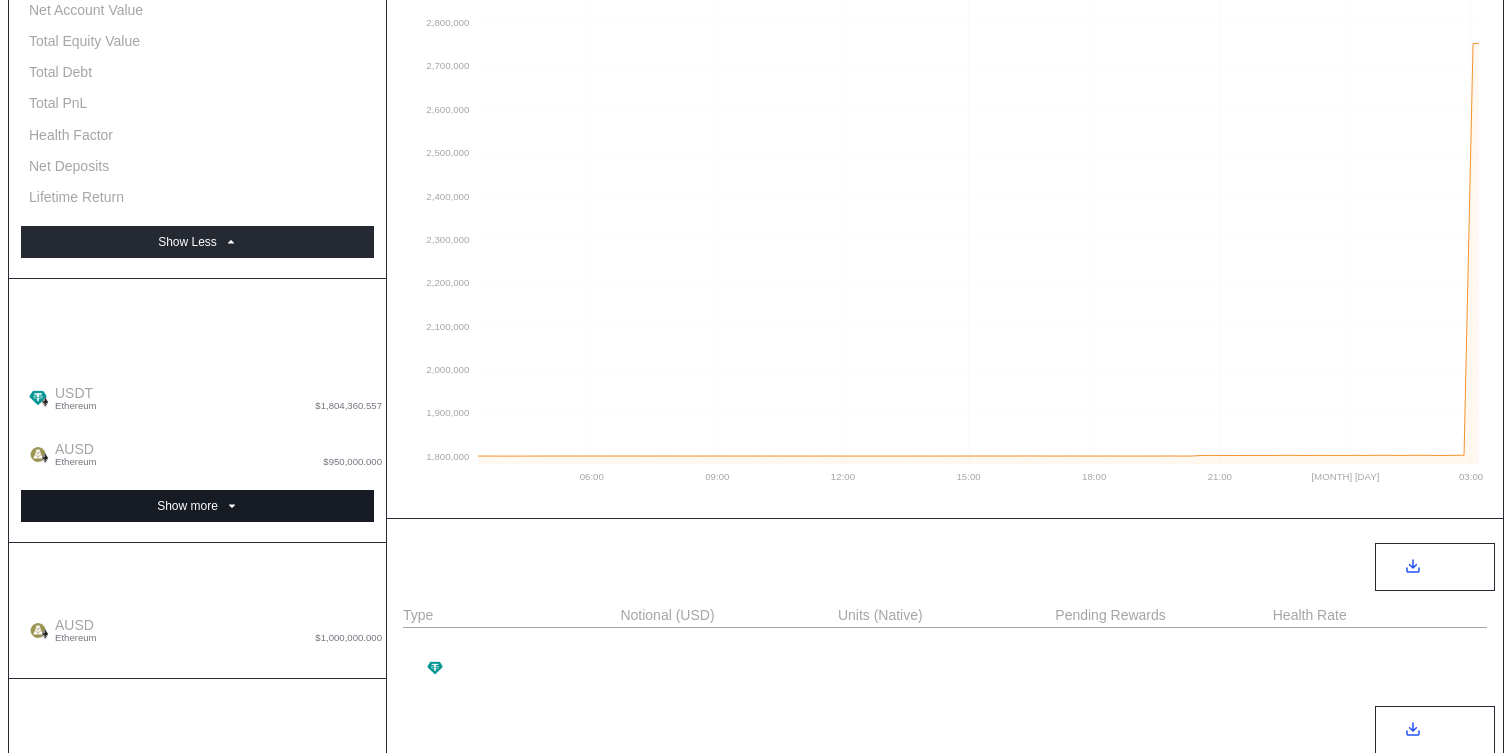 click on "Show more" at bounding box center [187, 506] 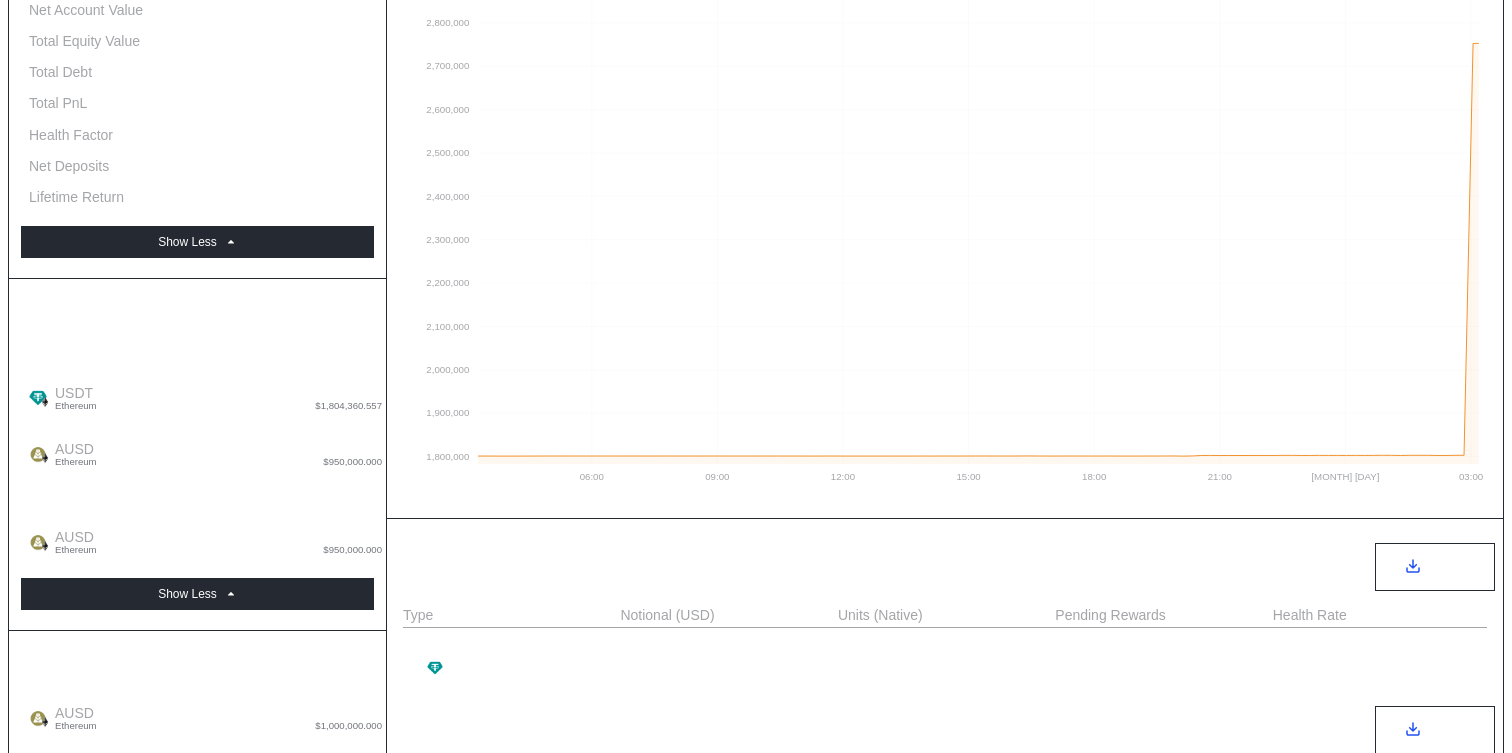 scroll, scrollTop: 0, scrollLeft: 0, axis: both 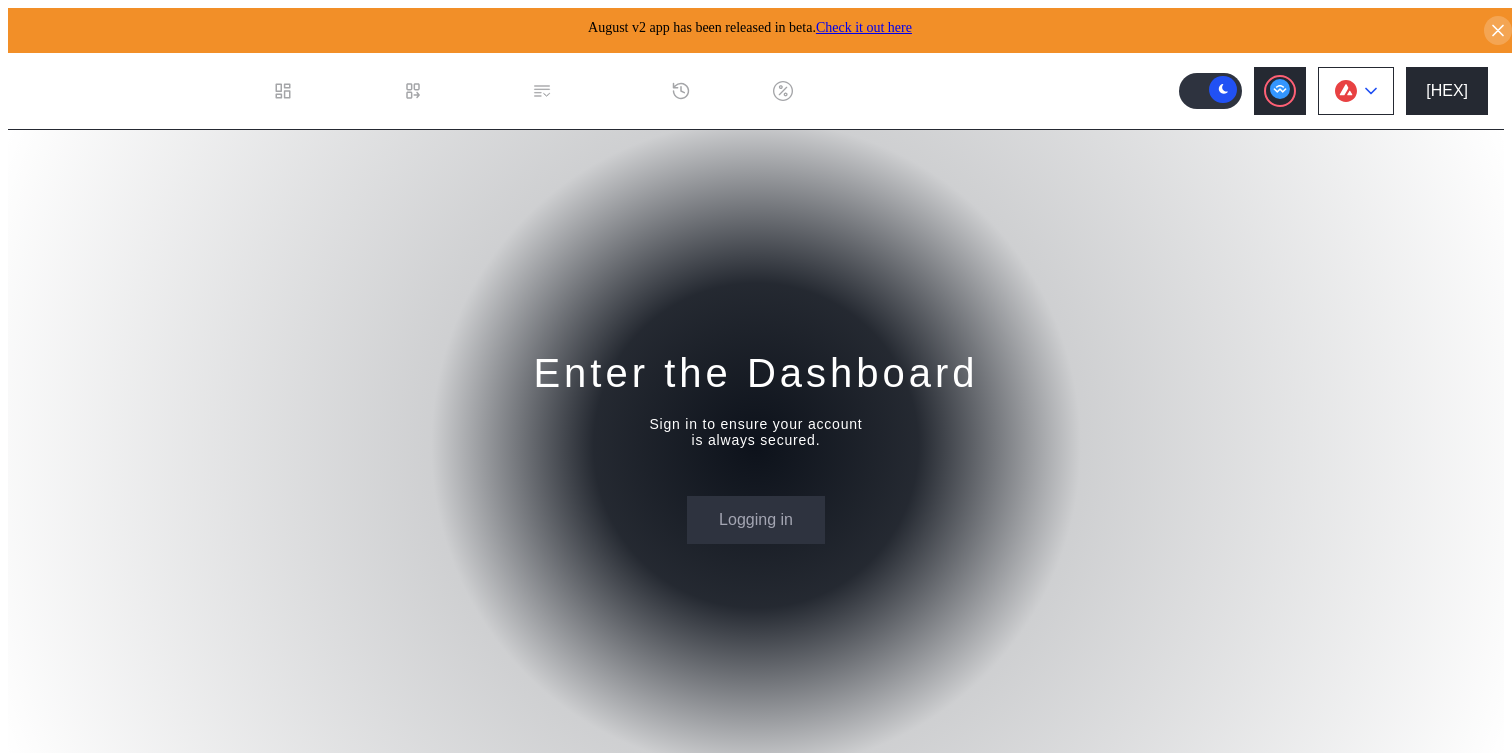 click 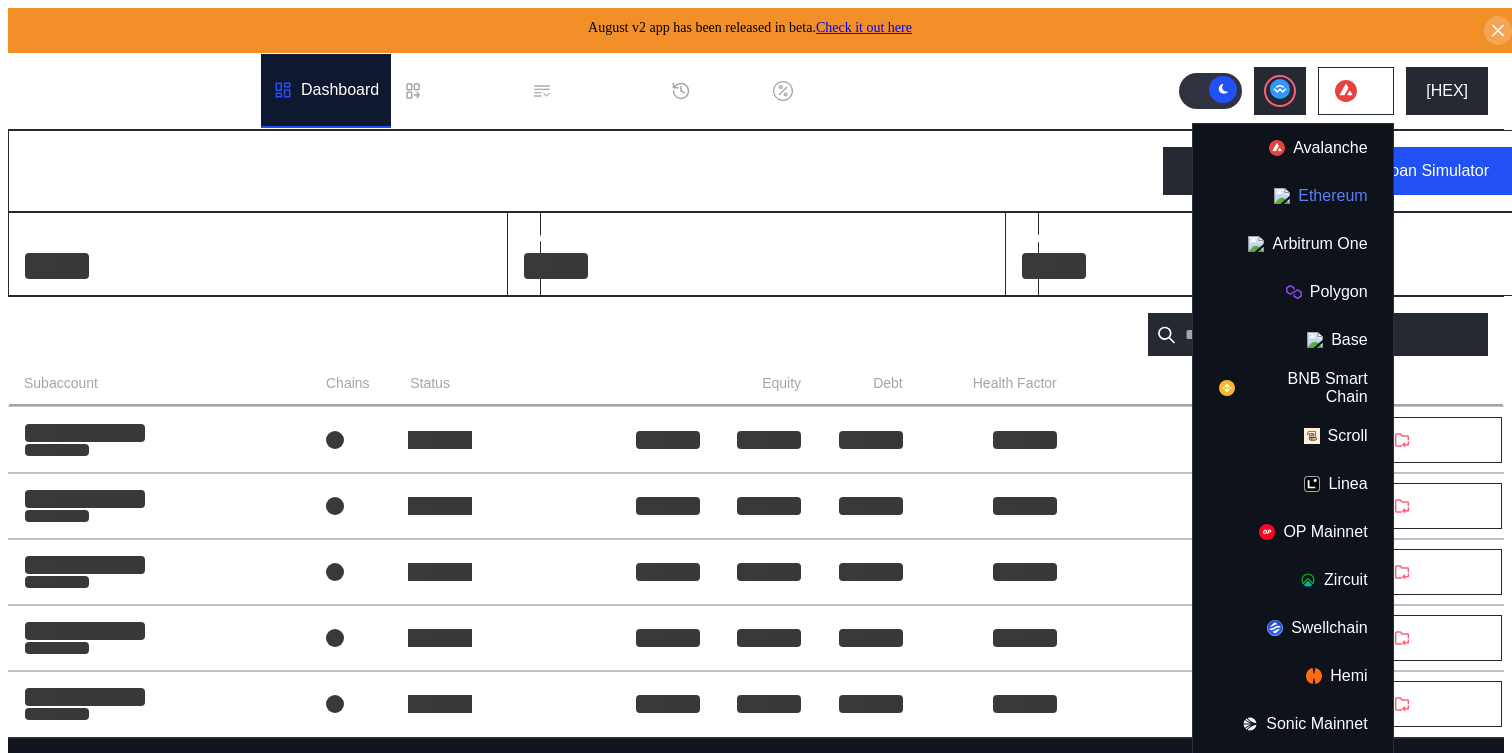 click on "Avalanche Ethereum Arbitrum One Polygon Base BNB Smart Chain Scroll Linea OP Mainnet Zircuit Swellchain Hemi Sonic Mainnet Berachain HyperEVM Unichain" at bounding box center [1293, 508] 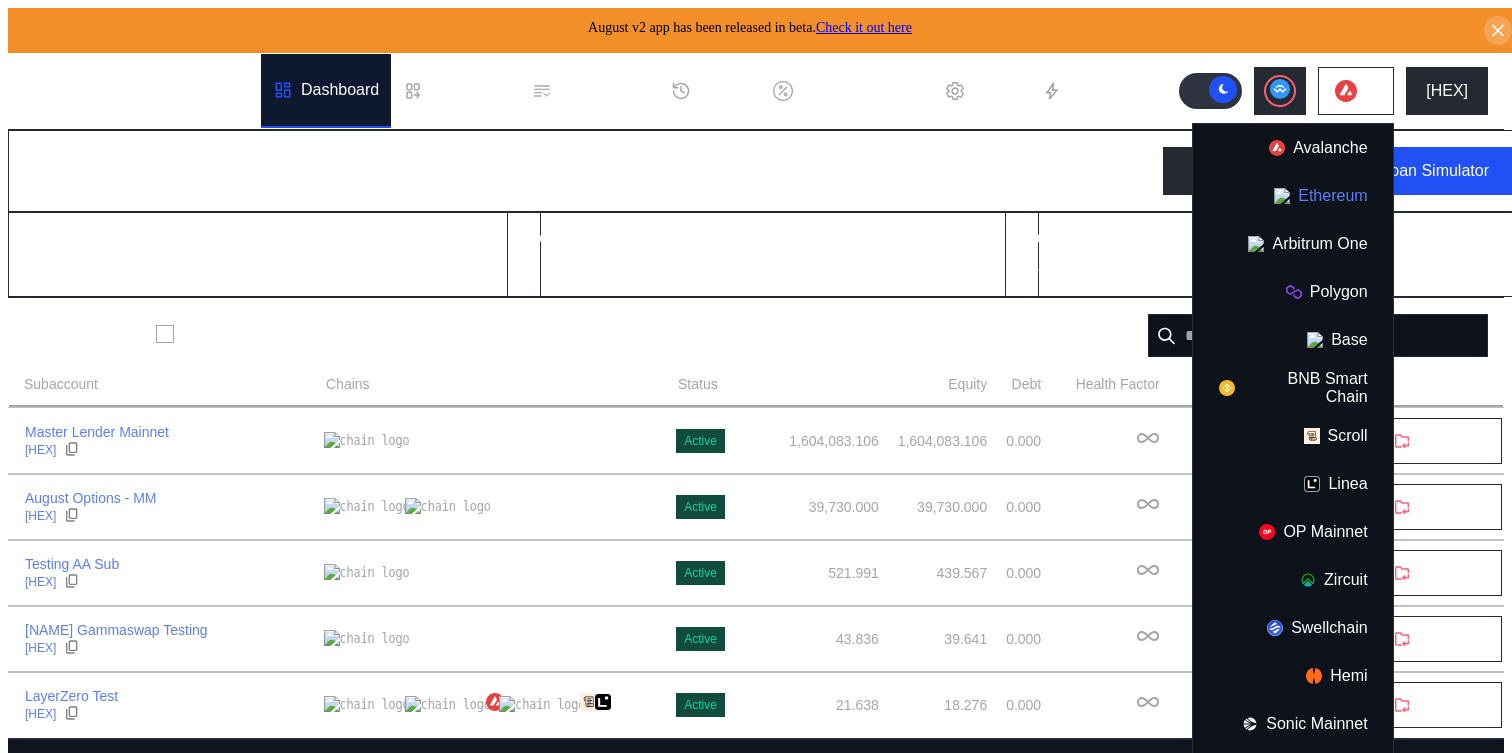click on "Ethereum" at bounding box center (1293, 196) 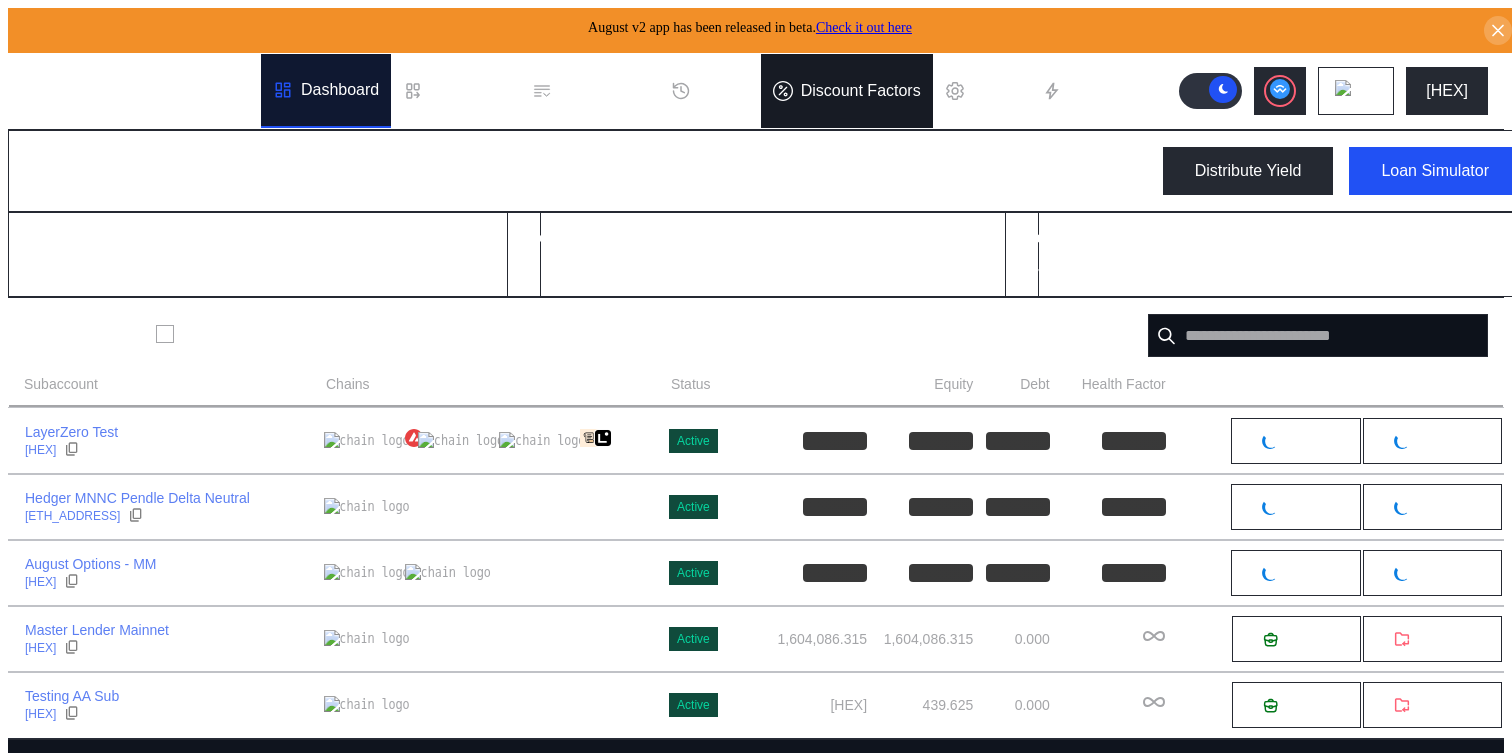 type 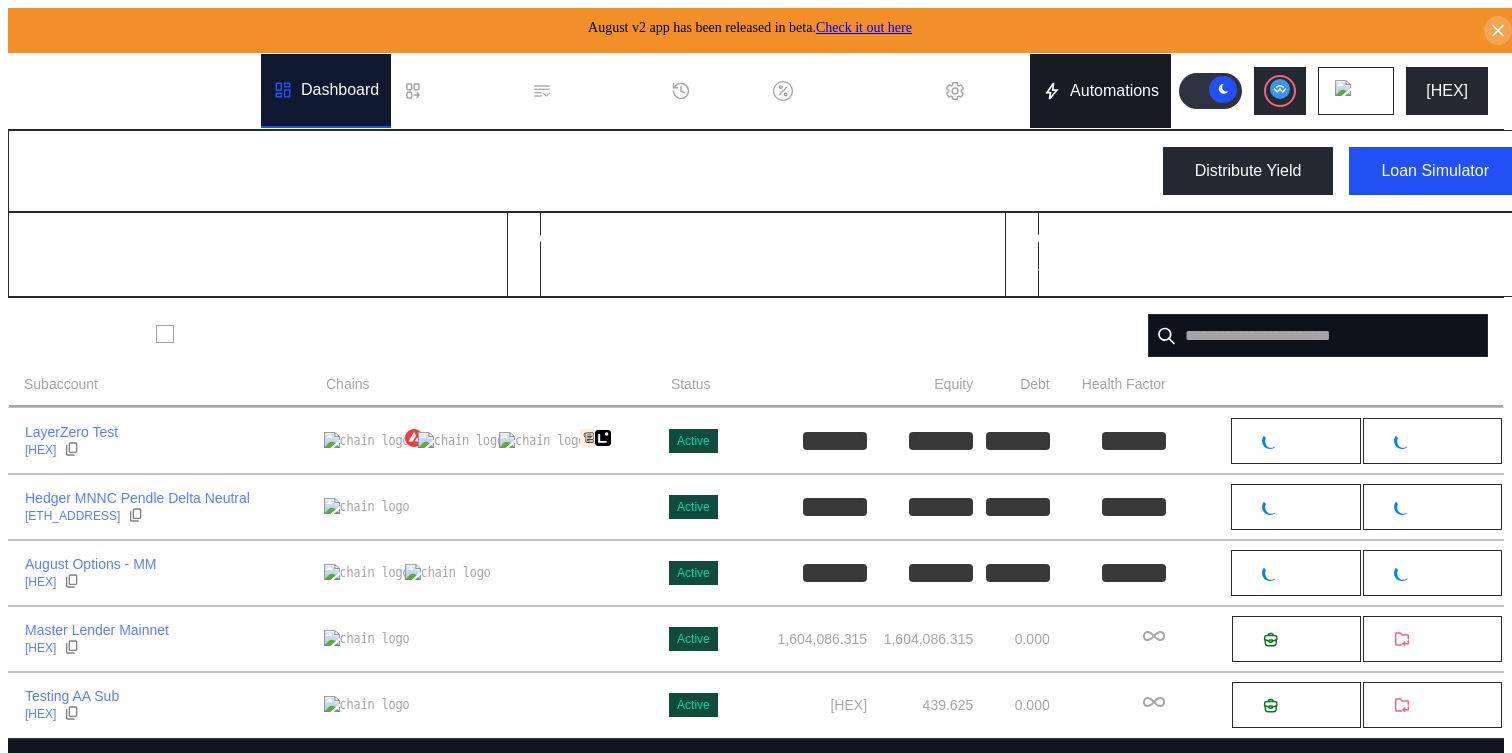click on "Automations" at bounding box center [1100, 91] 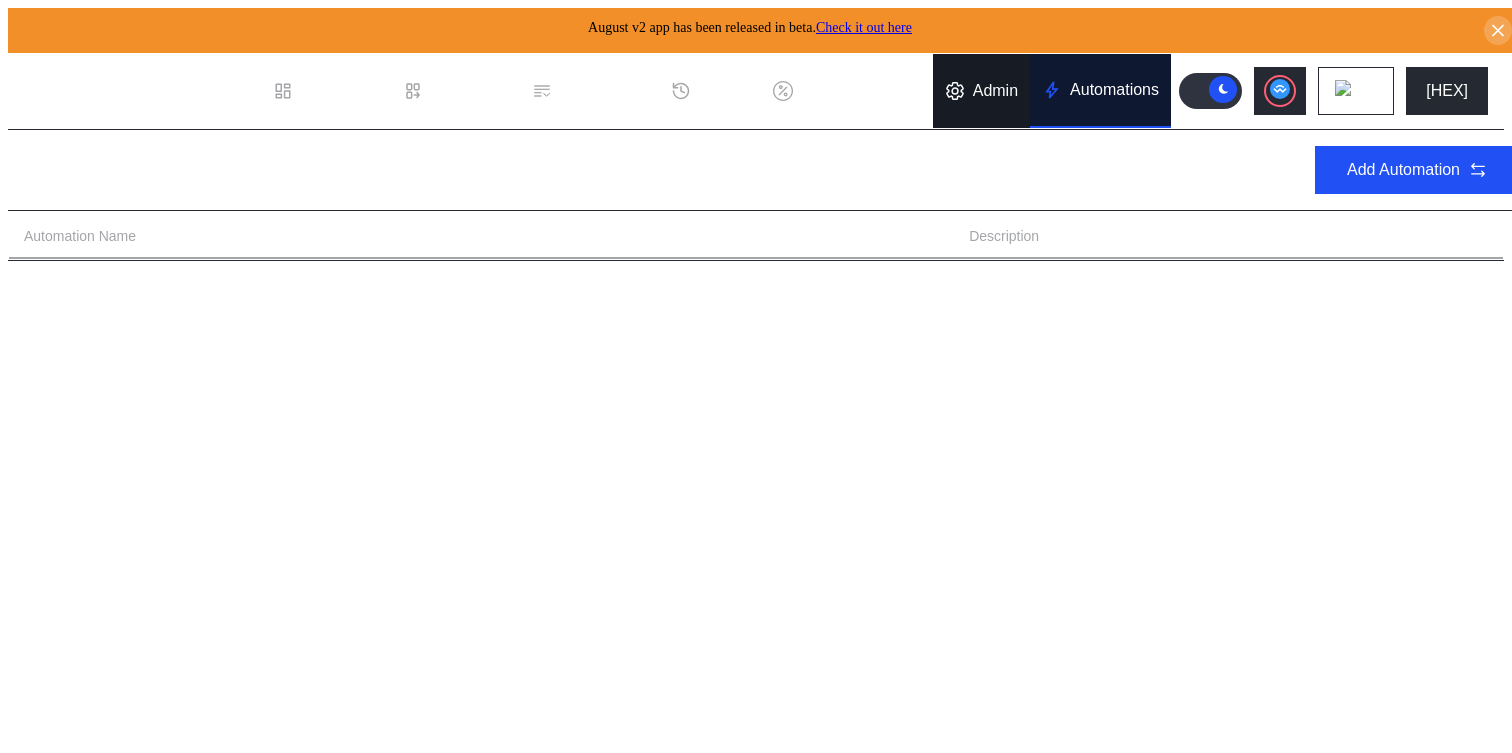 click on "Admin" at bounding box center [981, 91] 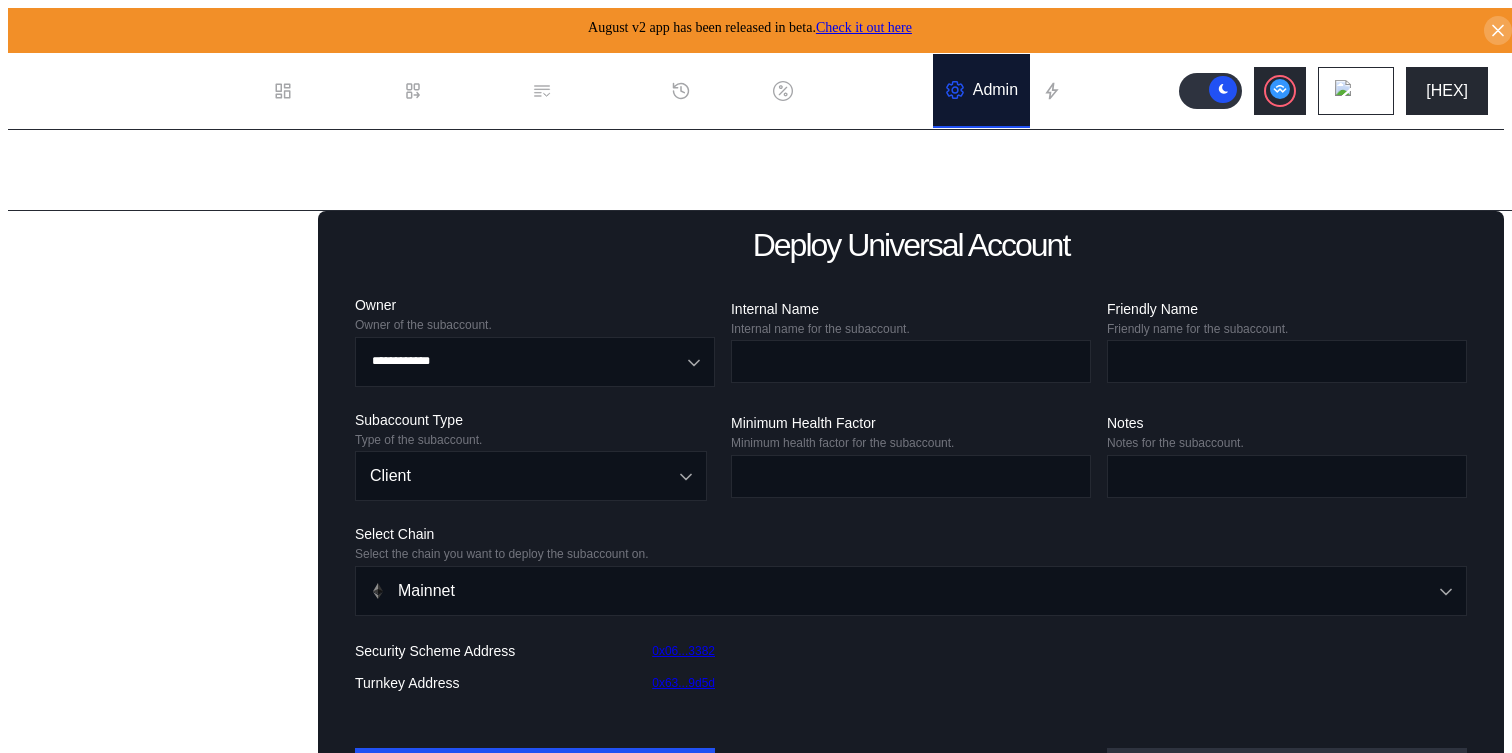 click on "Lending Pools" at bounding box center [85, 245] 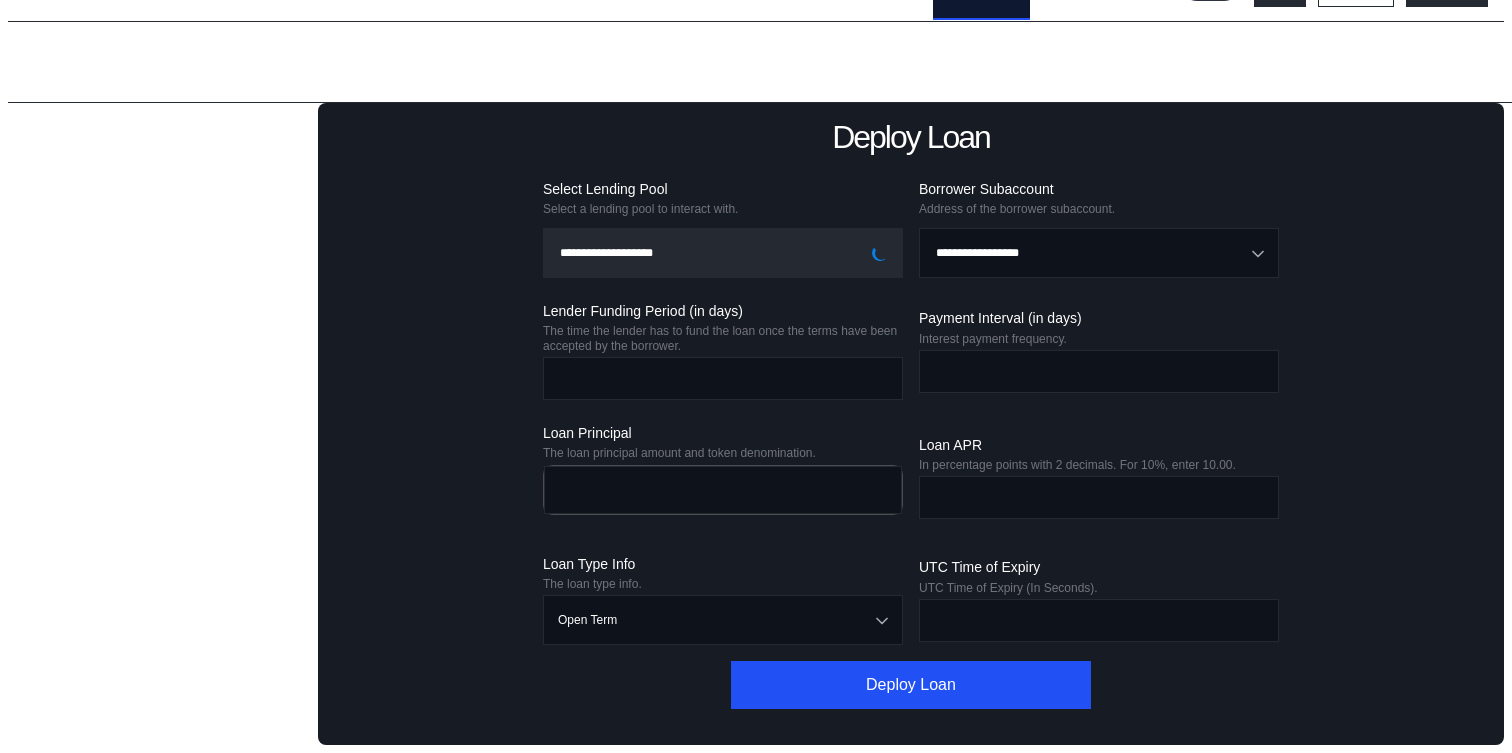 click on "Balance Collateral" at bounding box center (100, 711) 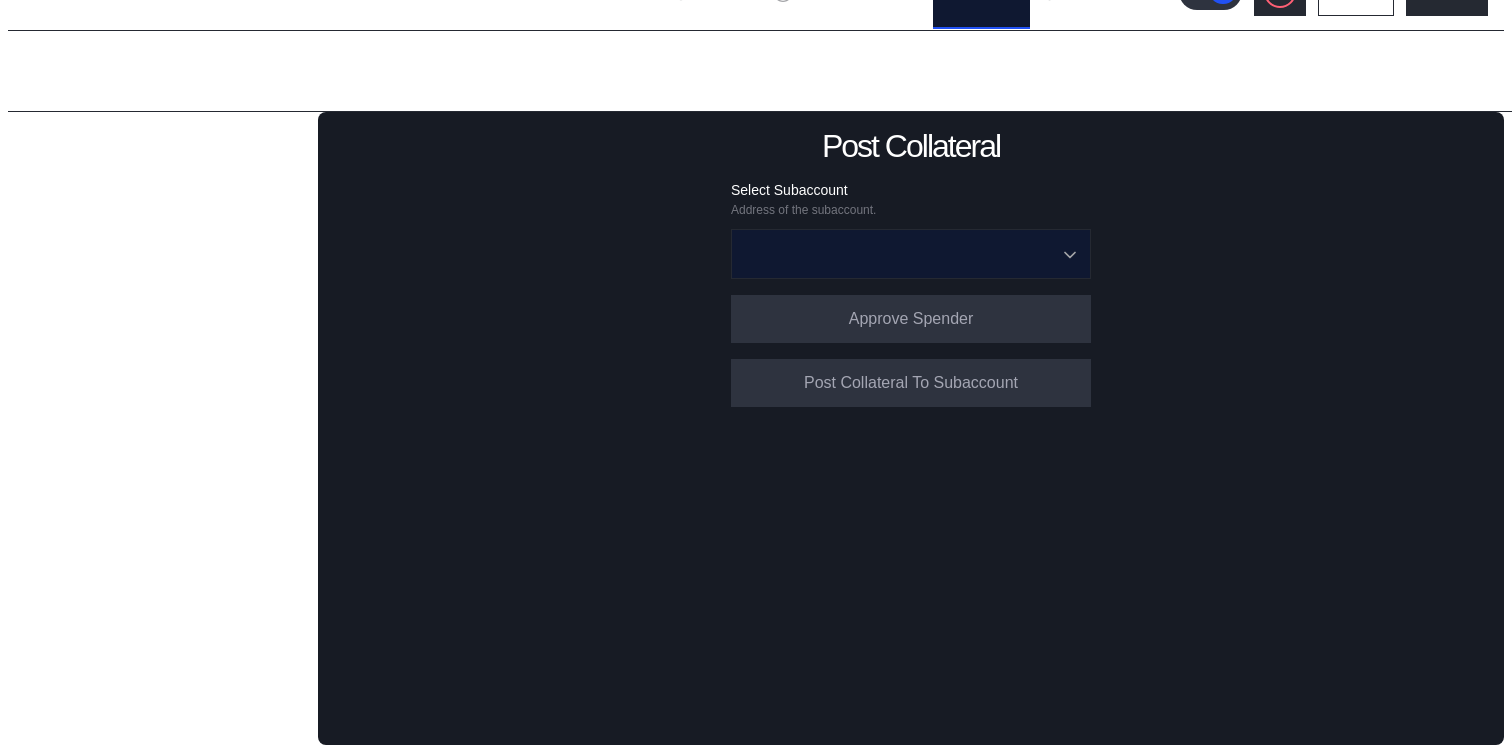 click at bounding box center (900, 254) 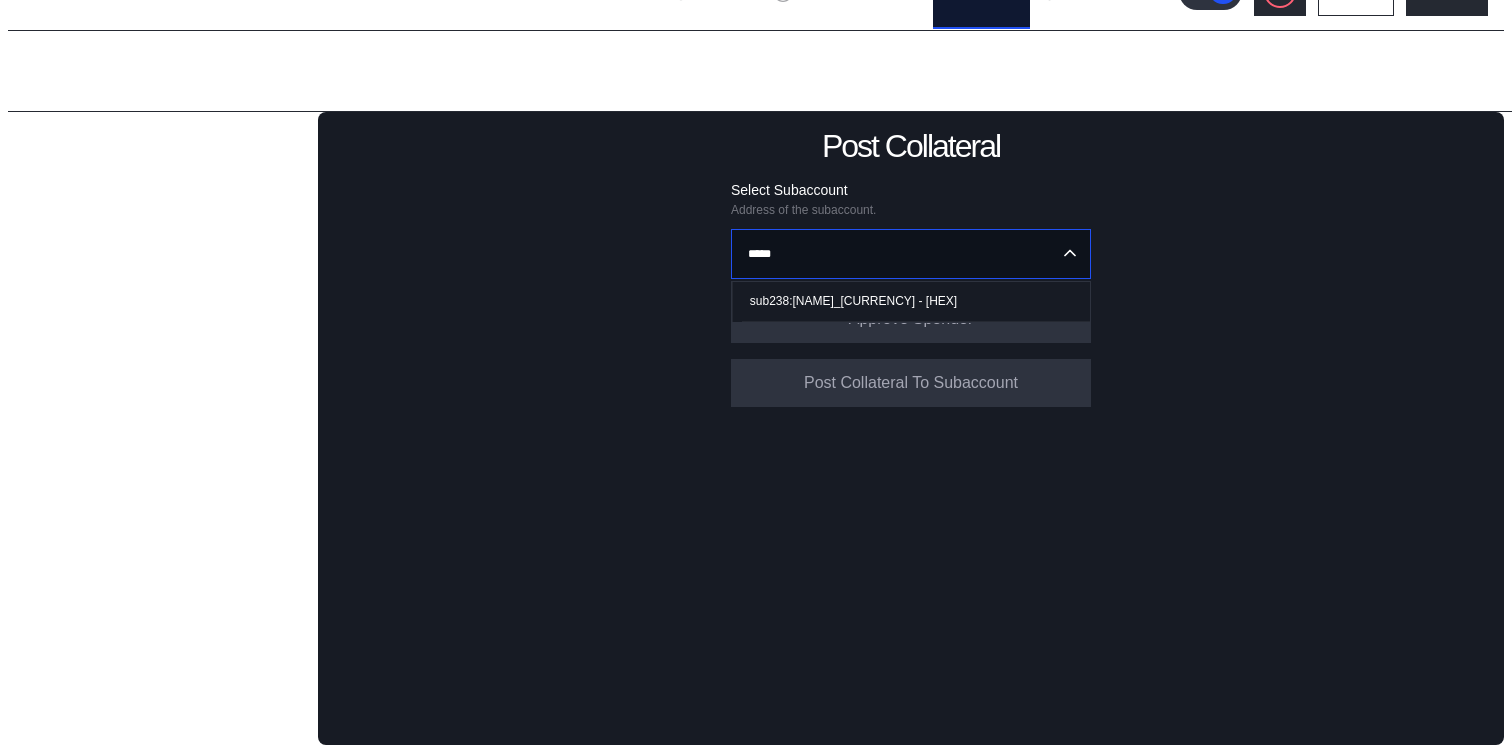 click on "sub238:[NAME]_[CURRENCY] - [HEX]" at bounding box center [853, 301] 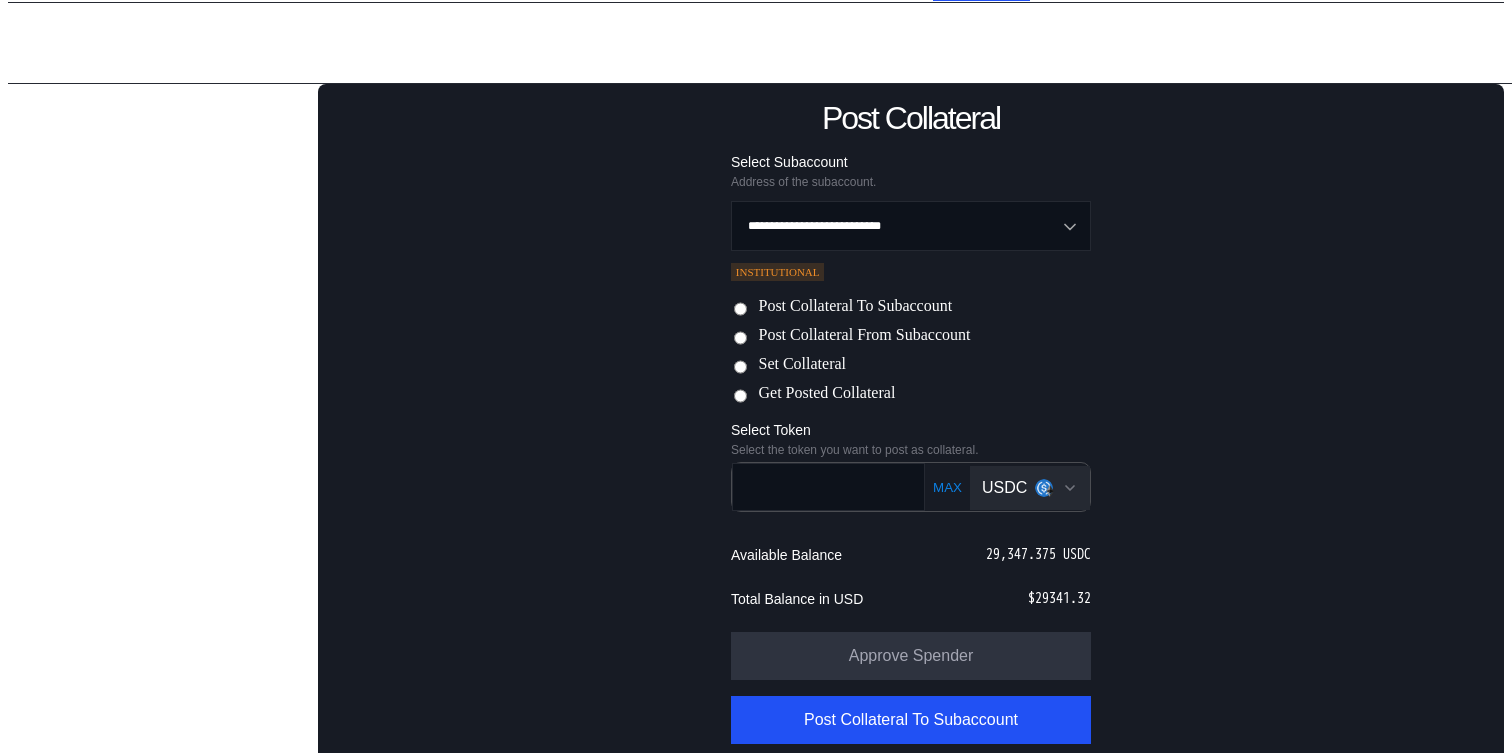 click on "Post Collateral From Subaccount" at bounding box center (864, 336) 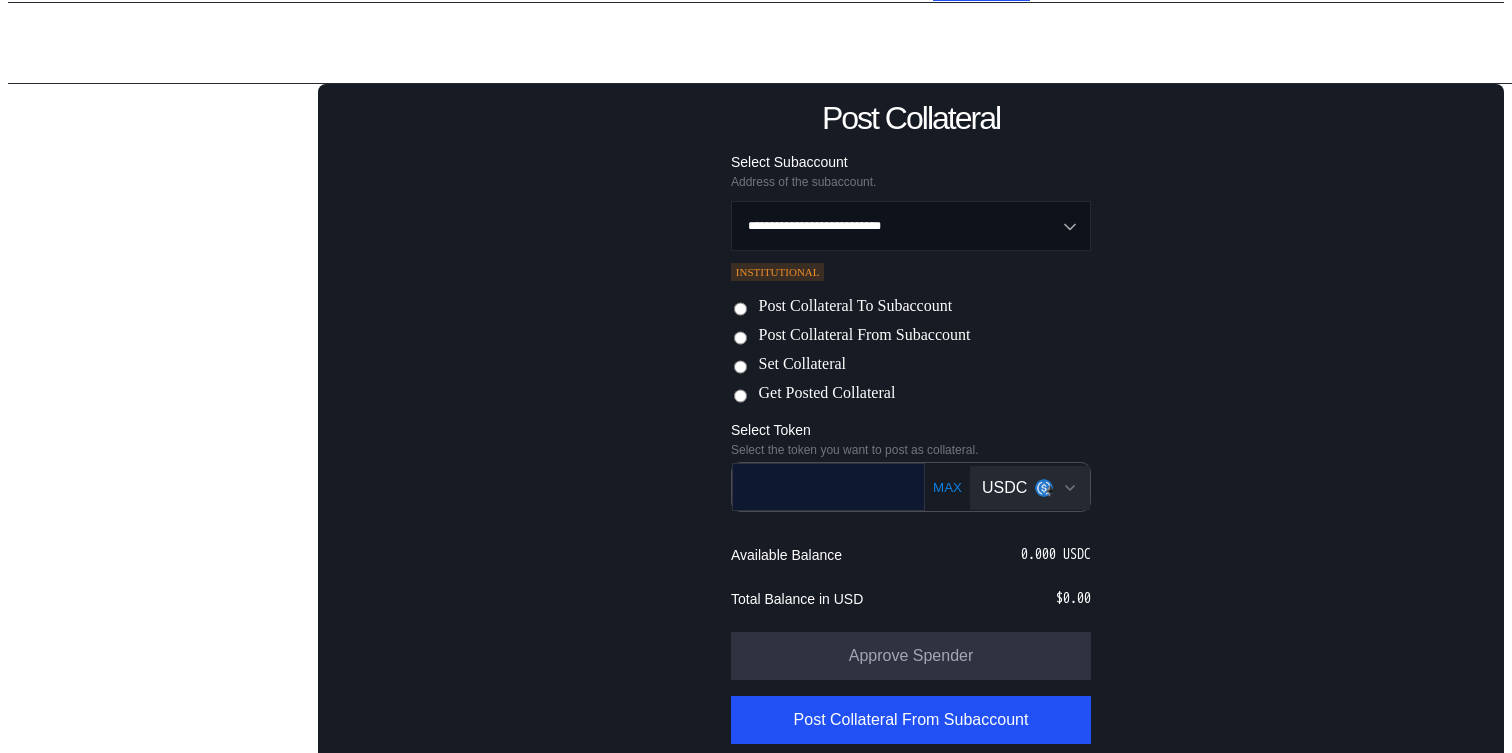 click at bounding box center (814, 486) 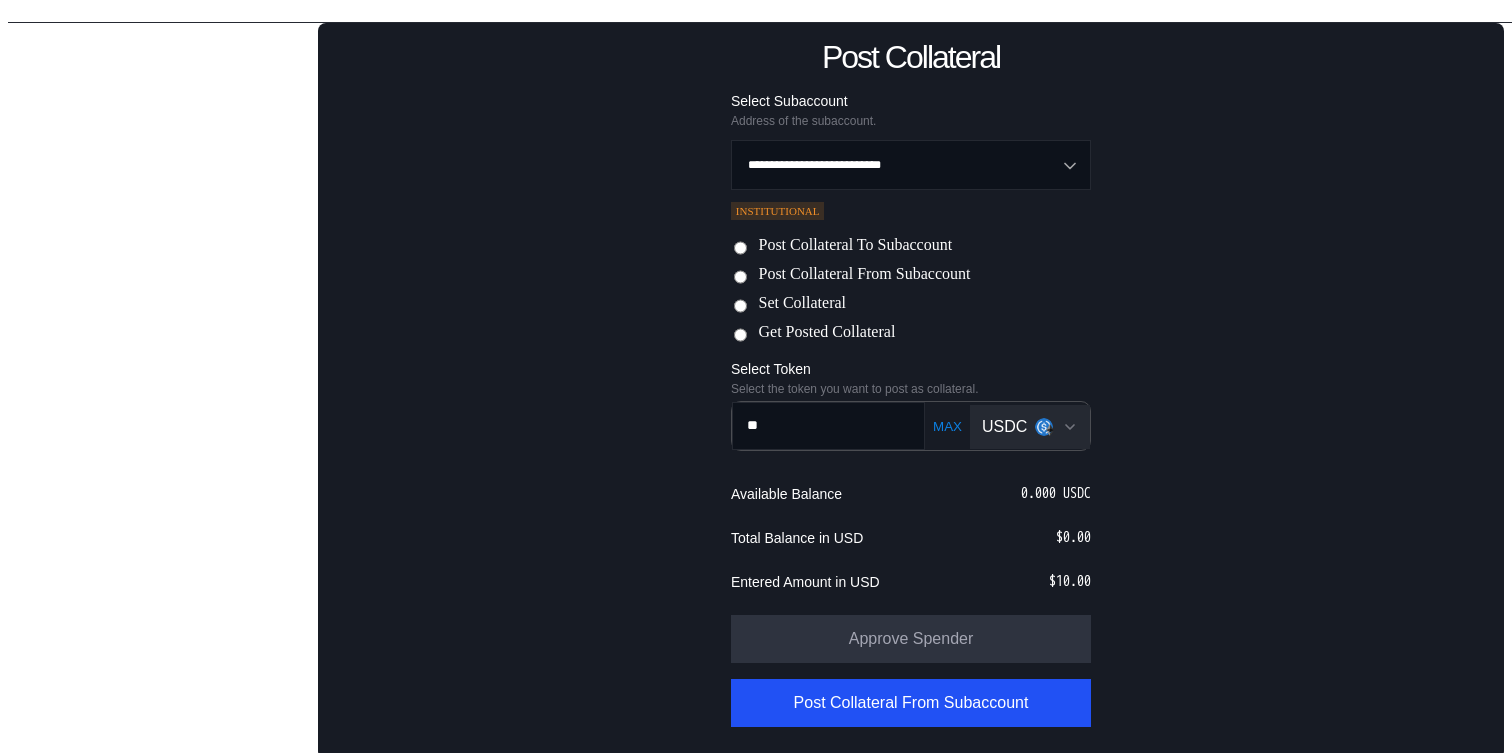 scroll, scrollTop: 200, scrollLeft: 0, axis: vertical 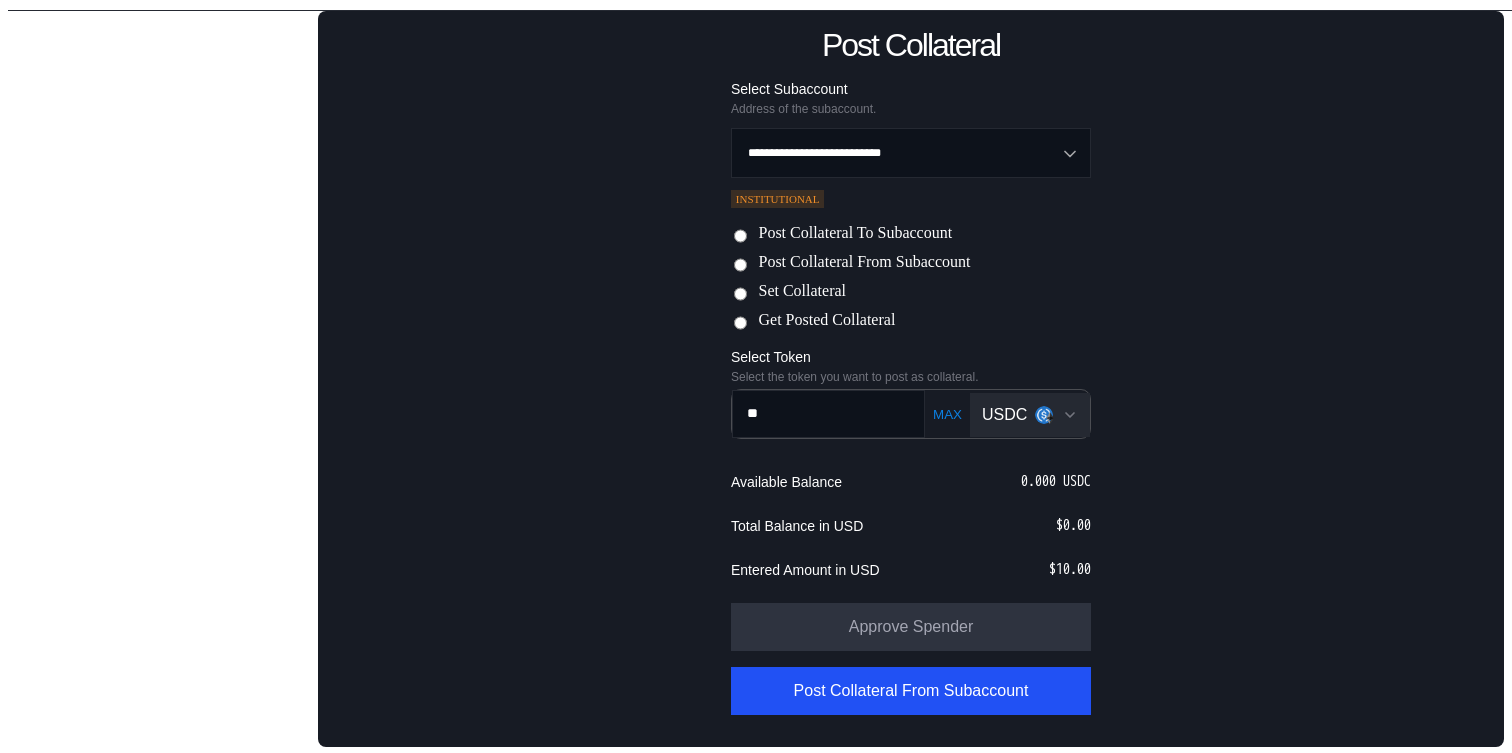 type on "**" 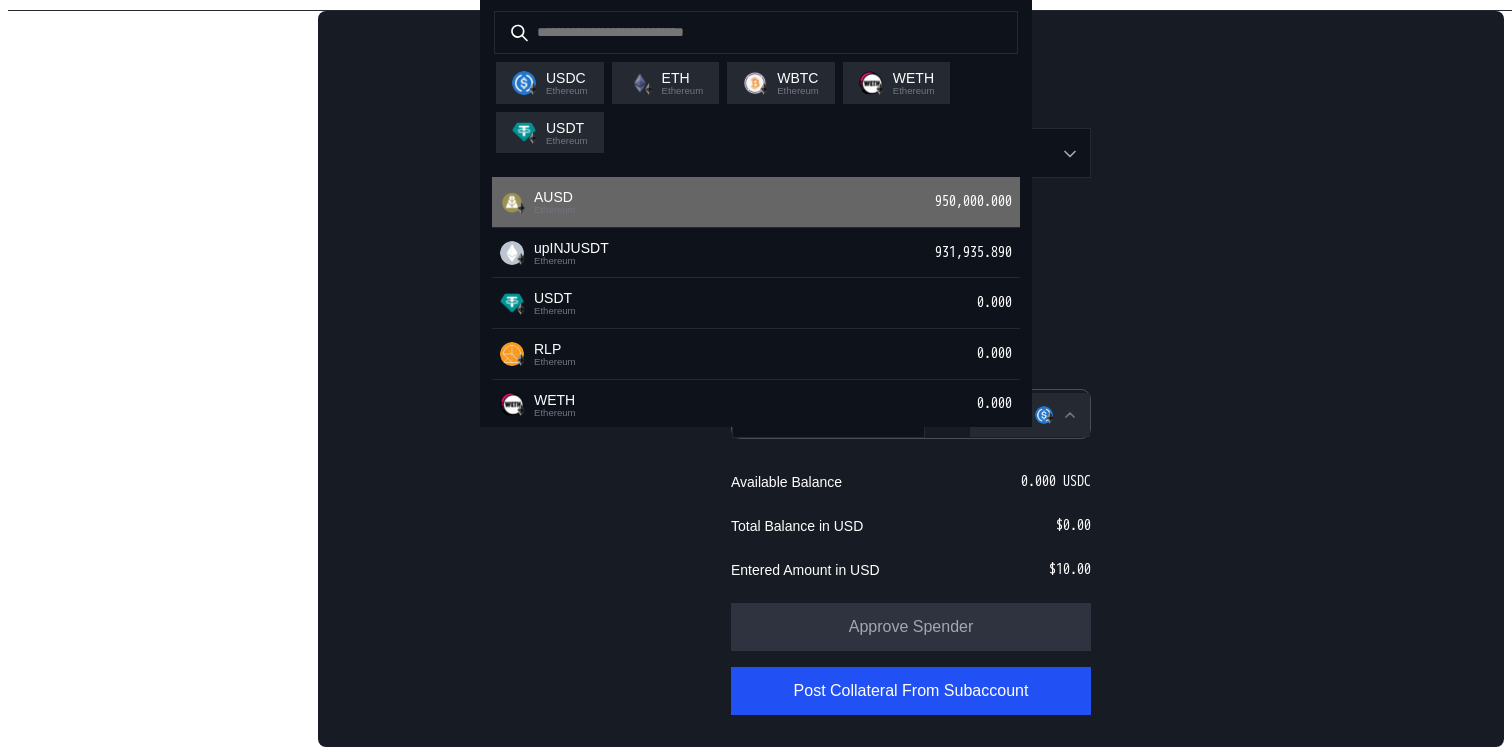click on "[CURRENCY] [CURRENCY] 950,000.000" at bounding box center (756, 202) 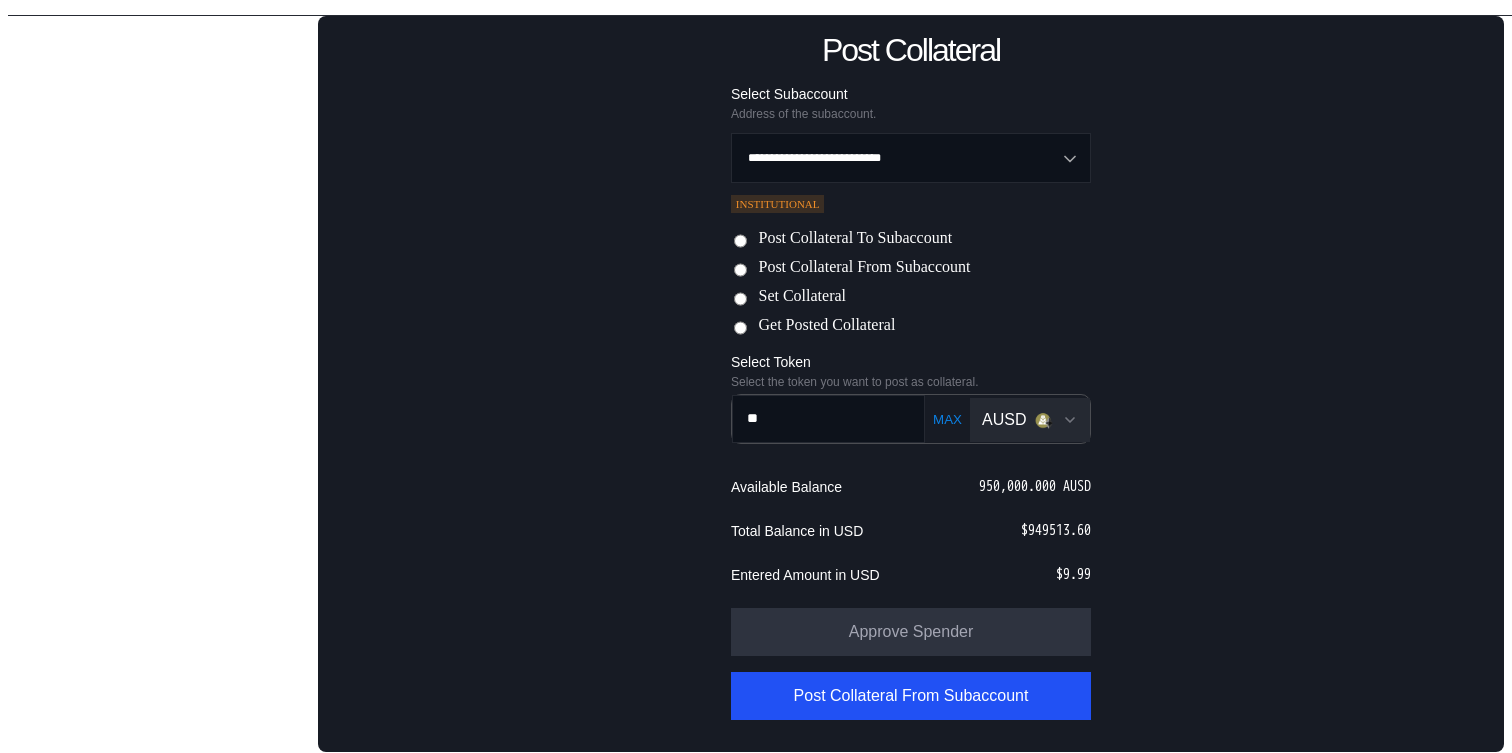 scroll, scrollTop: 239, scrollLeft: 0, axis: vertical 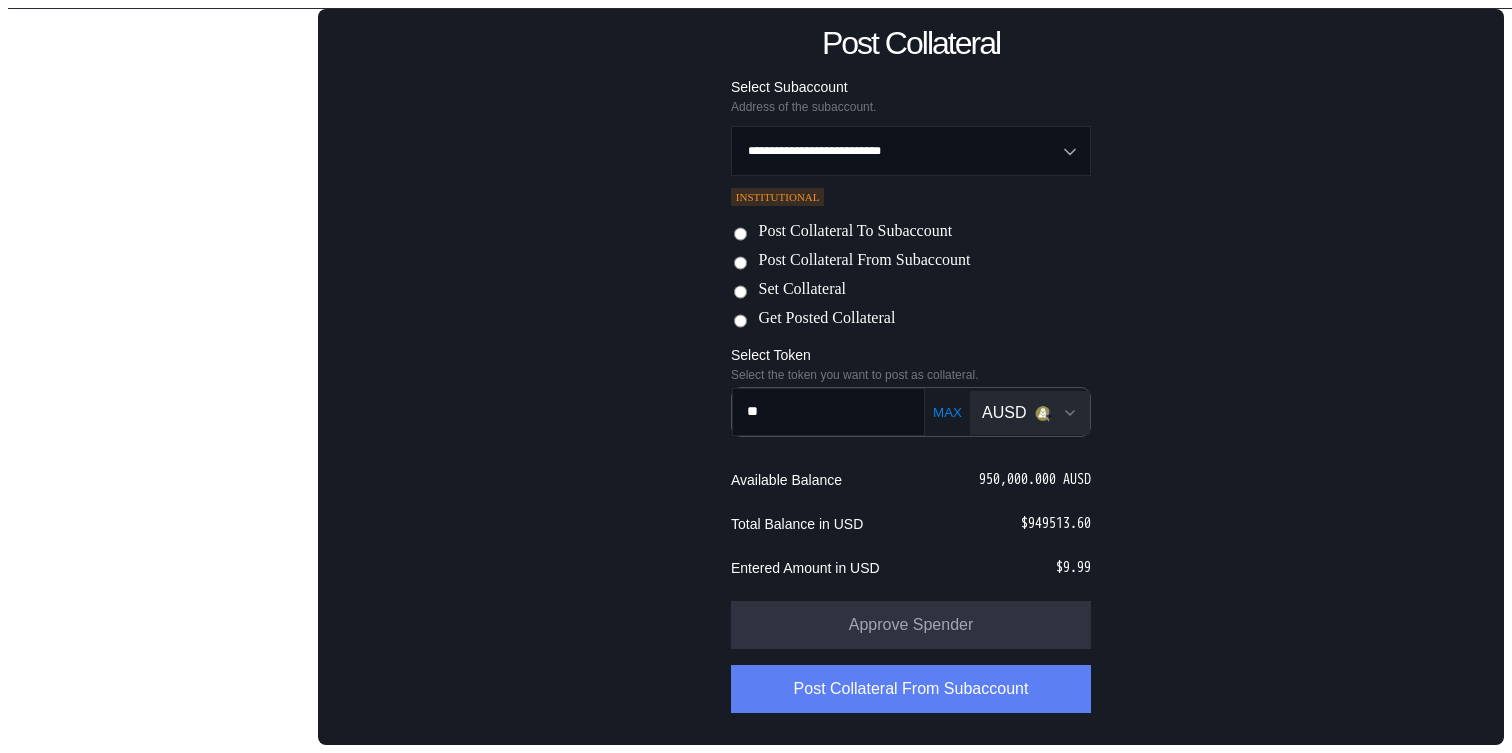 click on "Post Collateral From Subaccount" at bounding box center (911, 689) 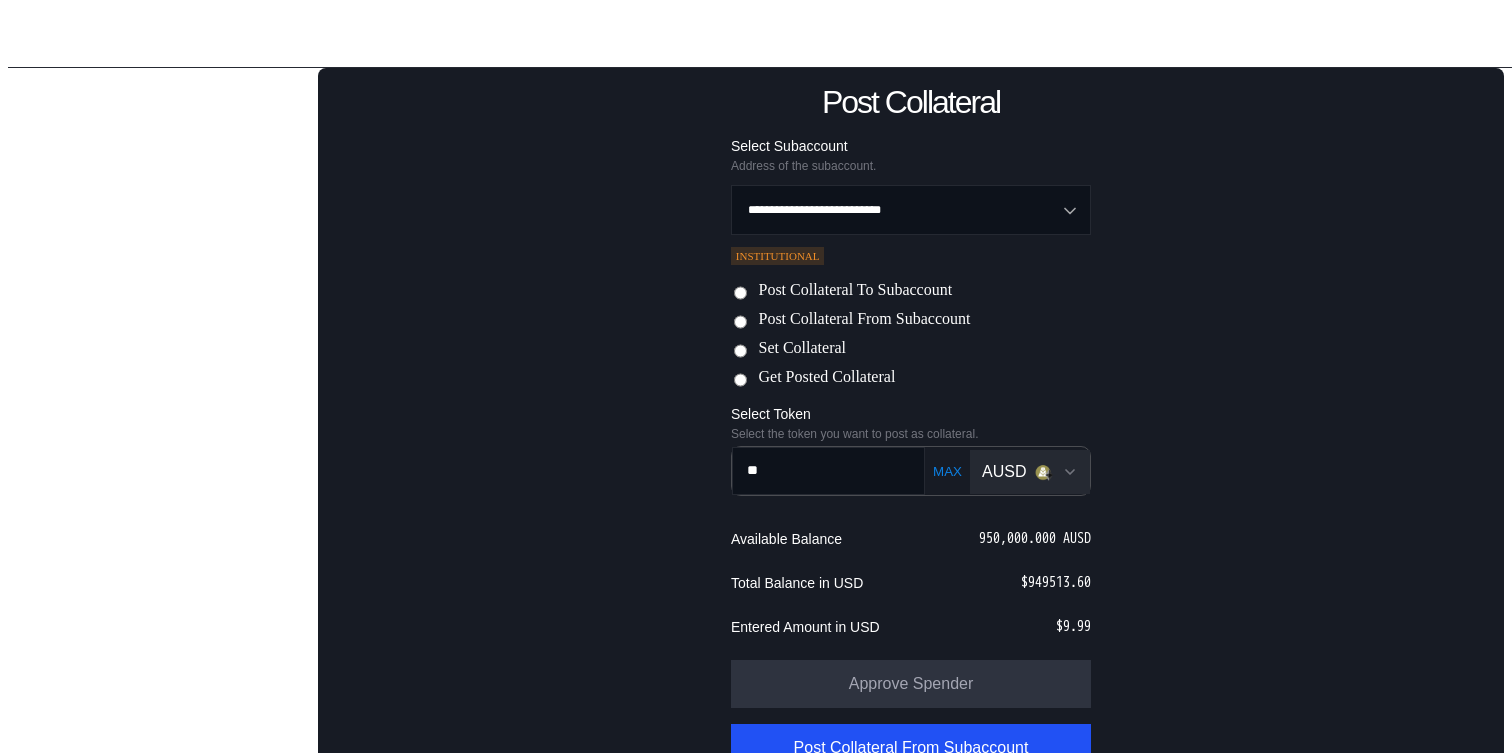 drag, startPoint x: 778, startPoint y: 514, endPoint x: 627, endPoint y: 520, distance: 151.11916 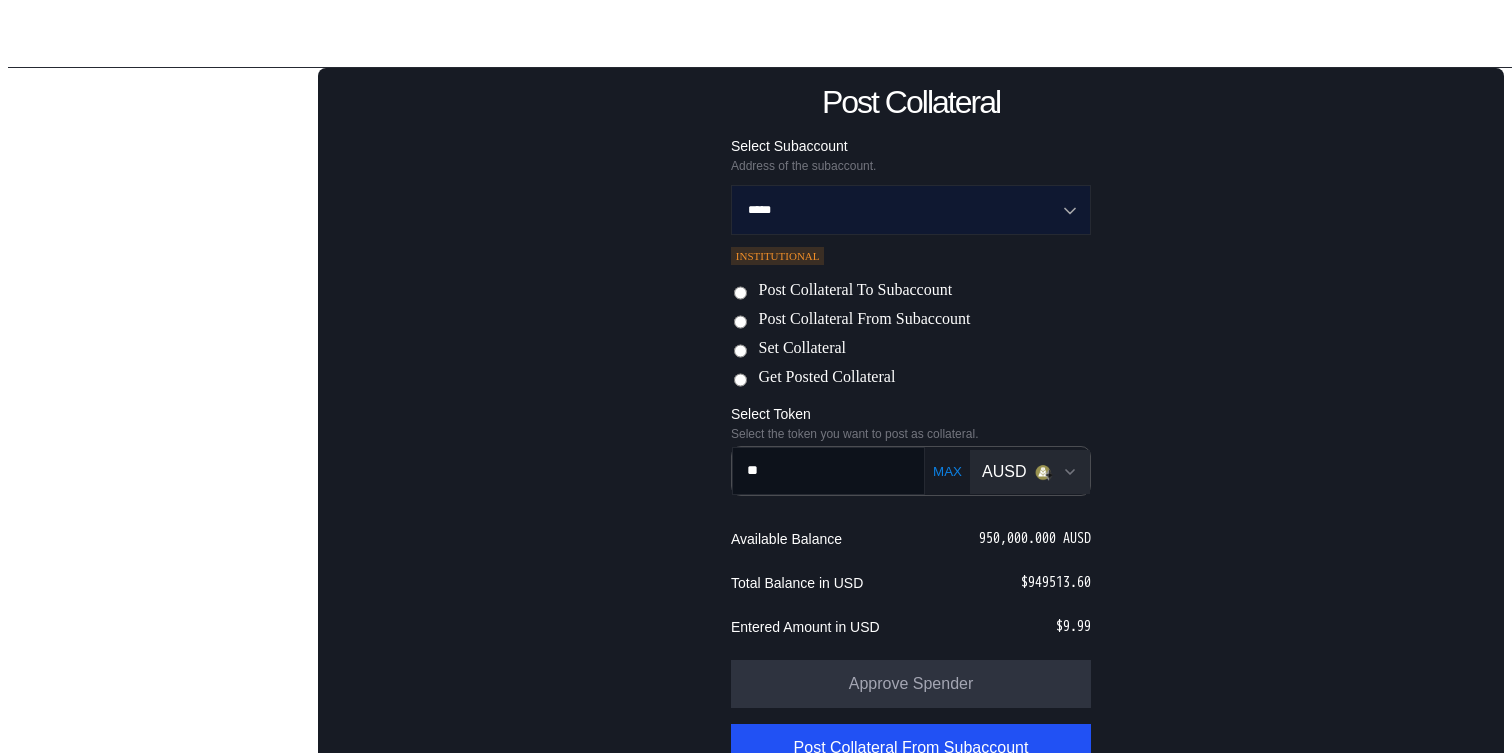 click on "*****" at bounding box center (900, 210) 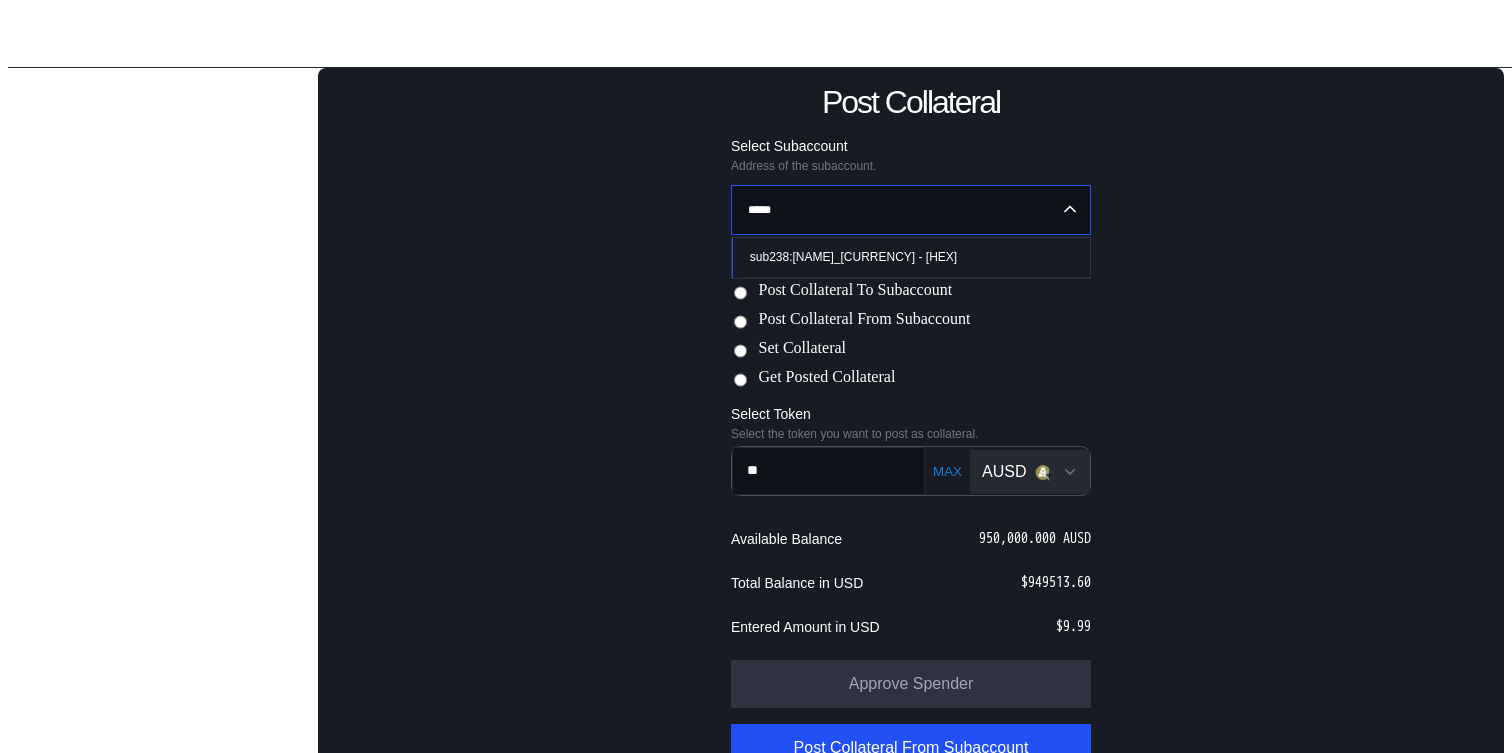 type on "**********" 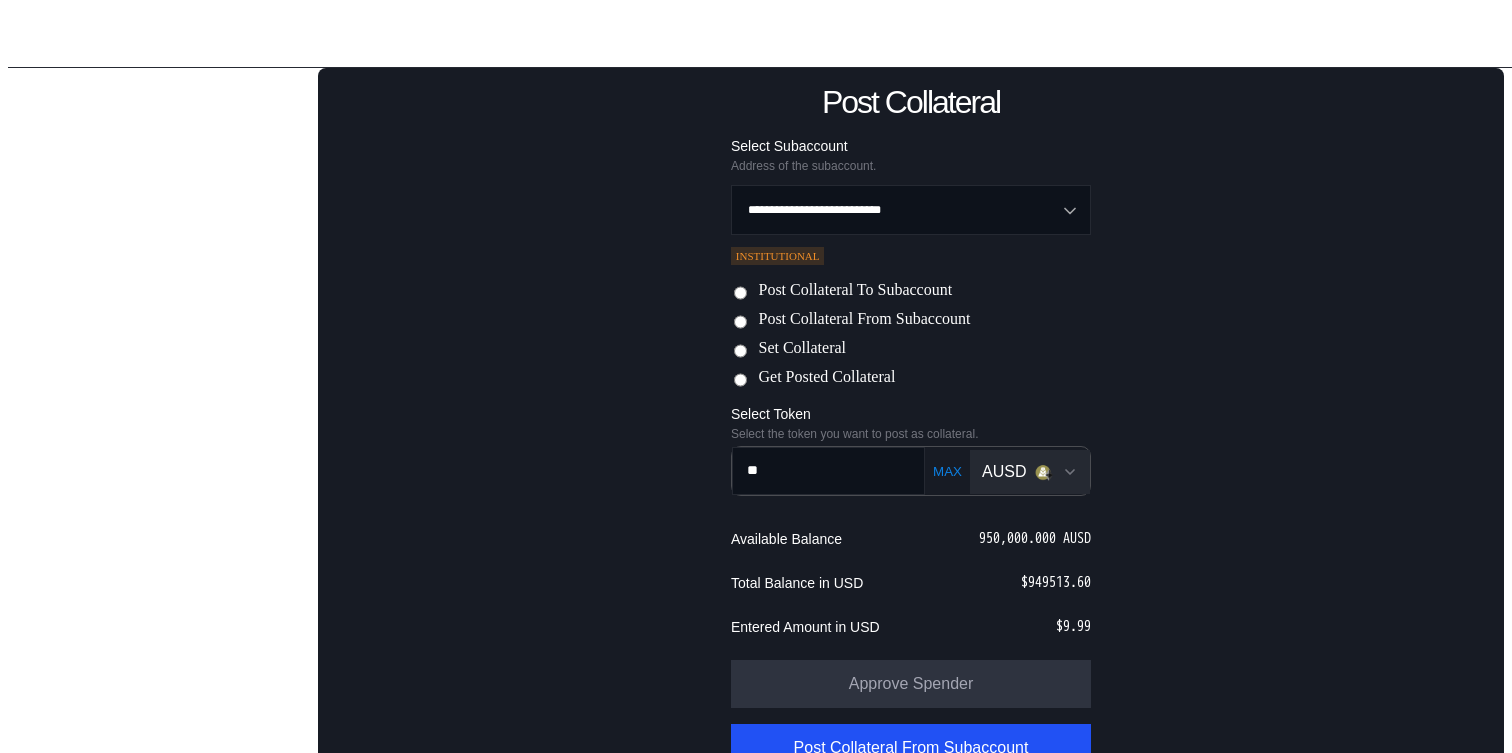 click on "Post Collateral To Subaccount" at bounding box center (855, 291) 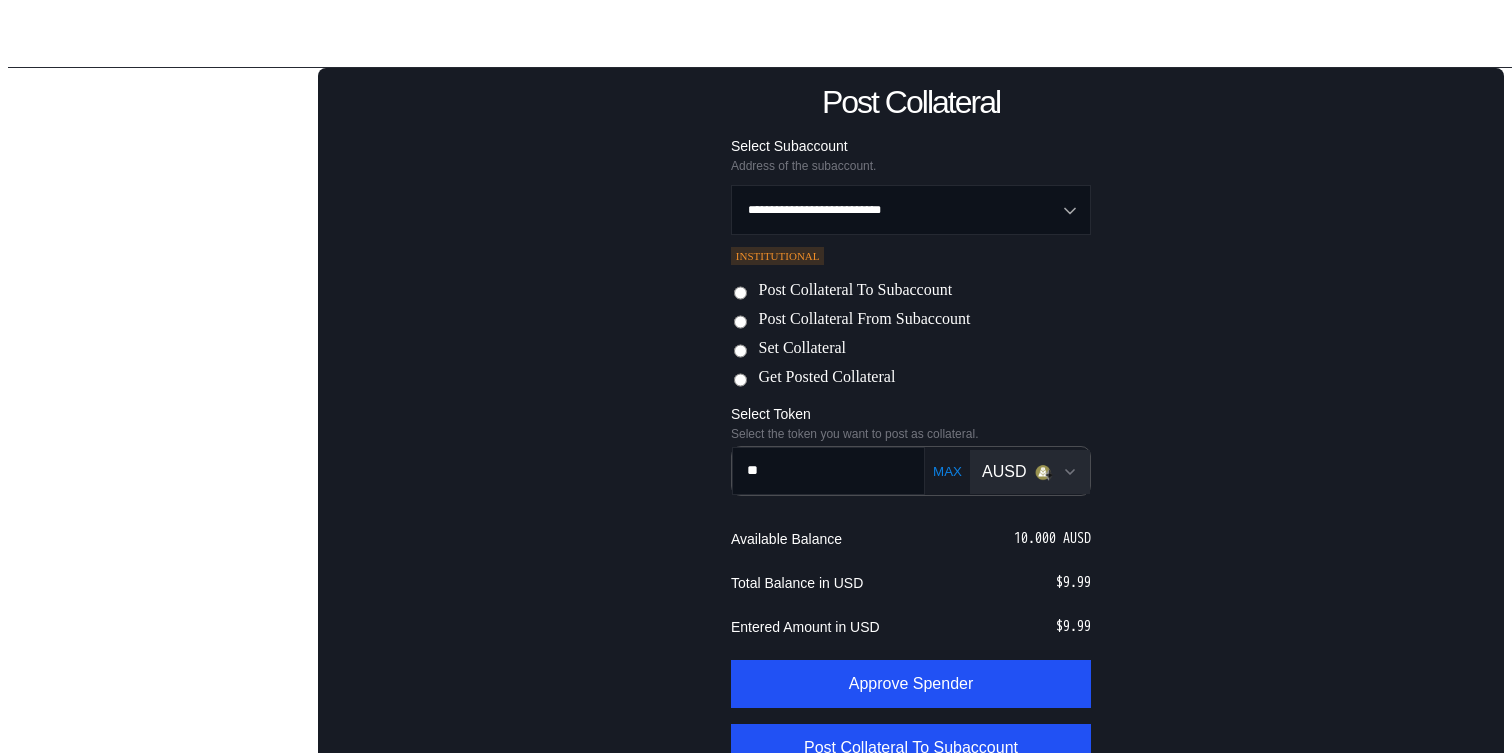 click on "Post Collateral From Subaccount" at bounding box center [864, 320] 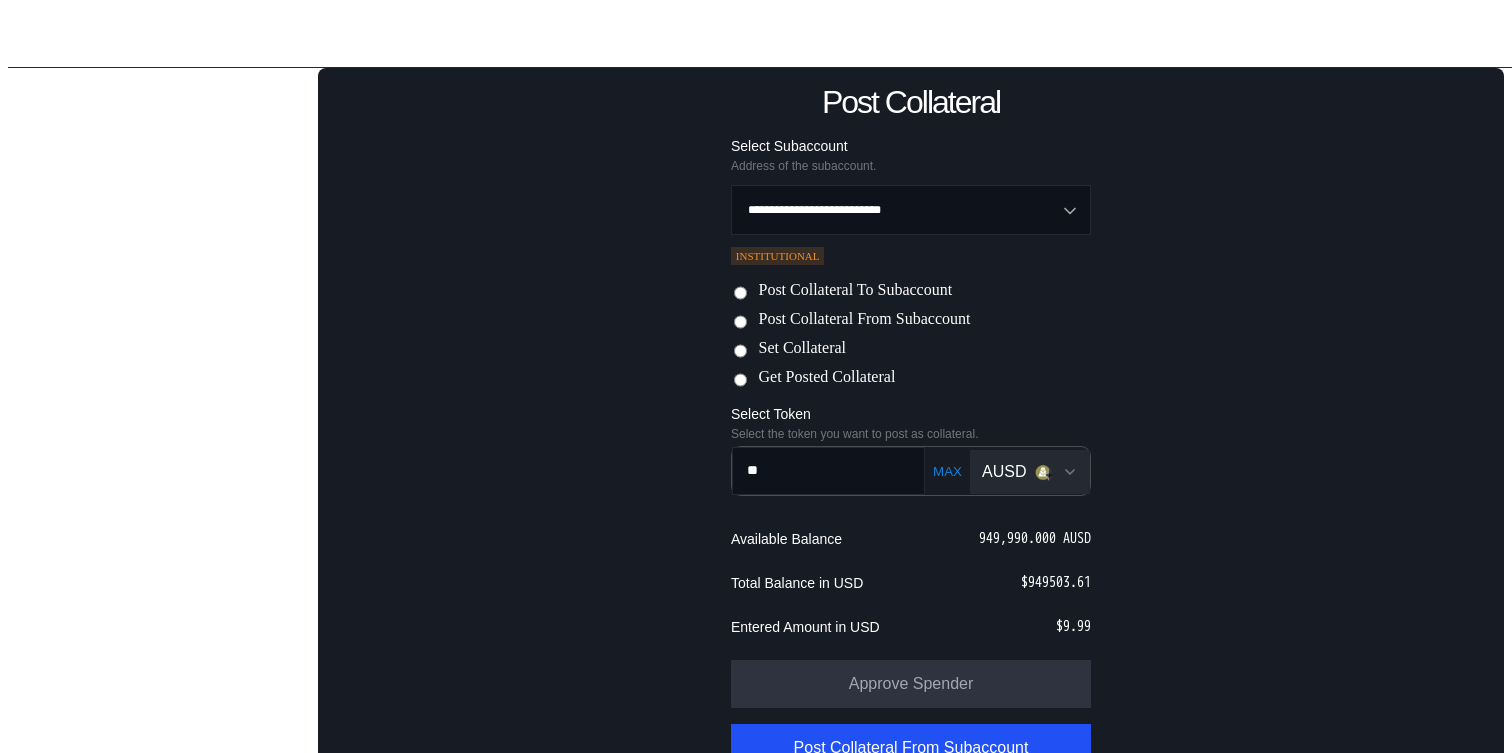 click on "[NUM] AUSD" at bounding box center [1035, 539] 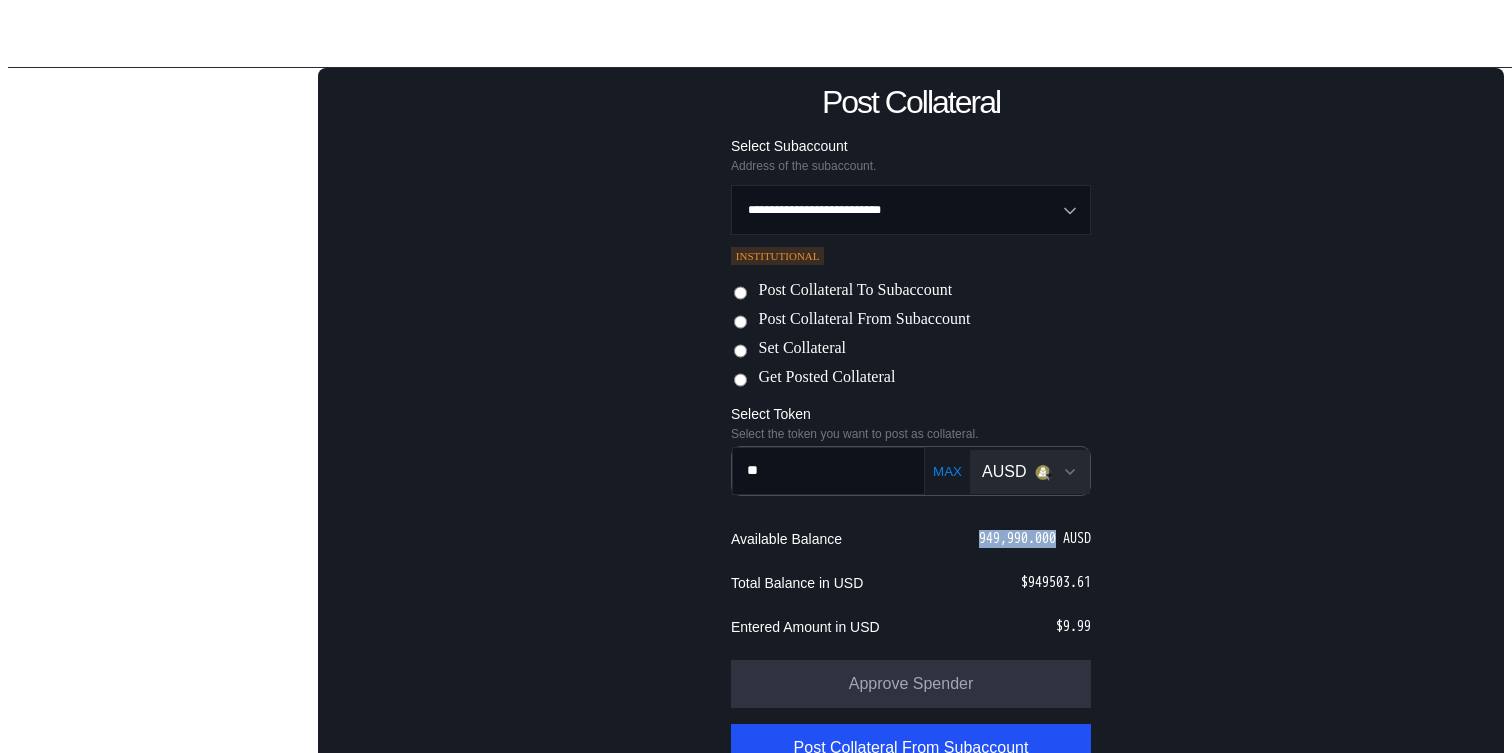 click on "[NUM] AUSD" at bounding box center [1035, 539] 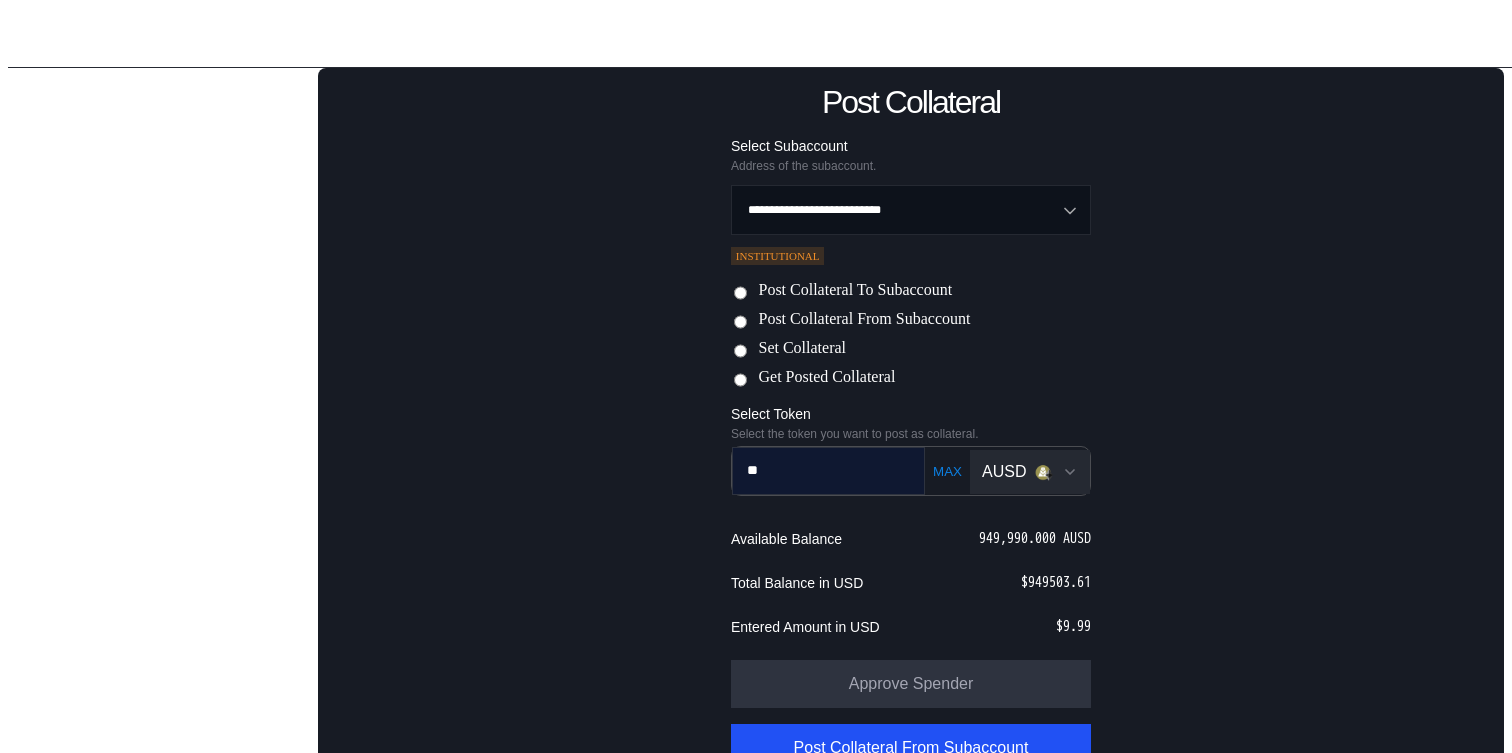 click on "**" at bounding box center [828, 471] 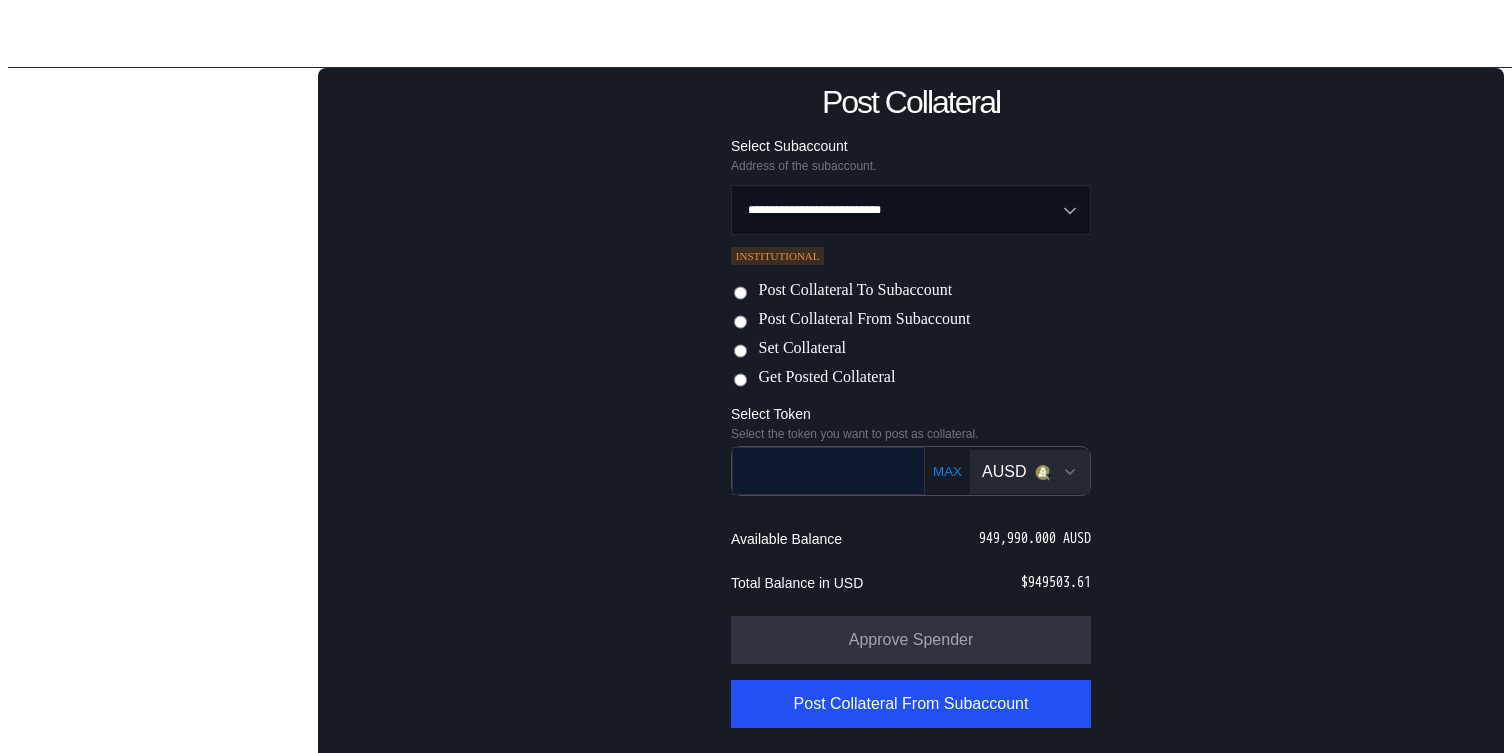 paste on "**********" 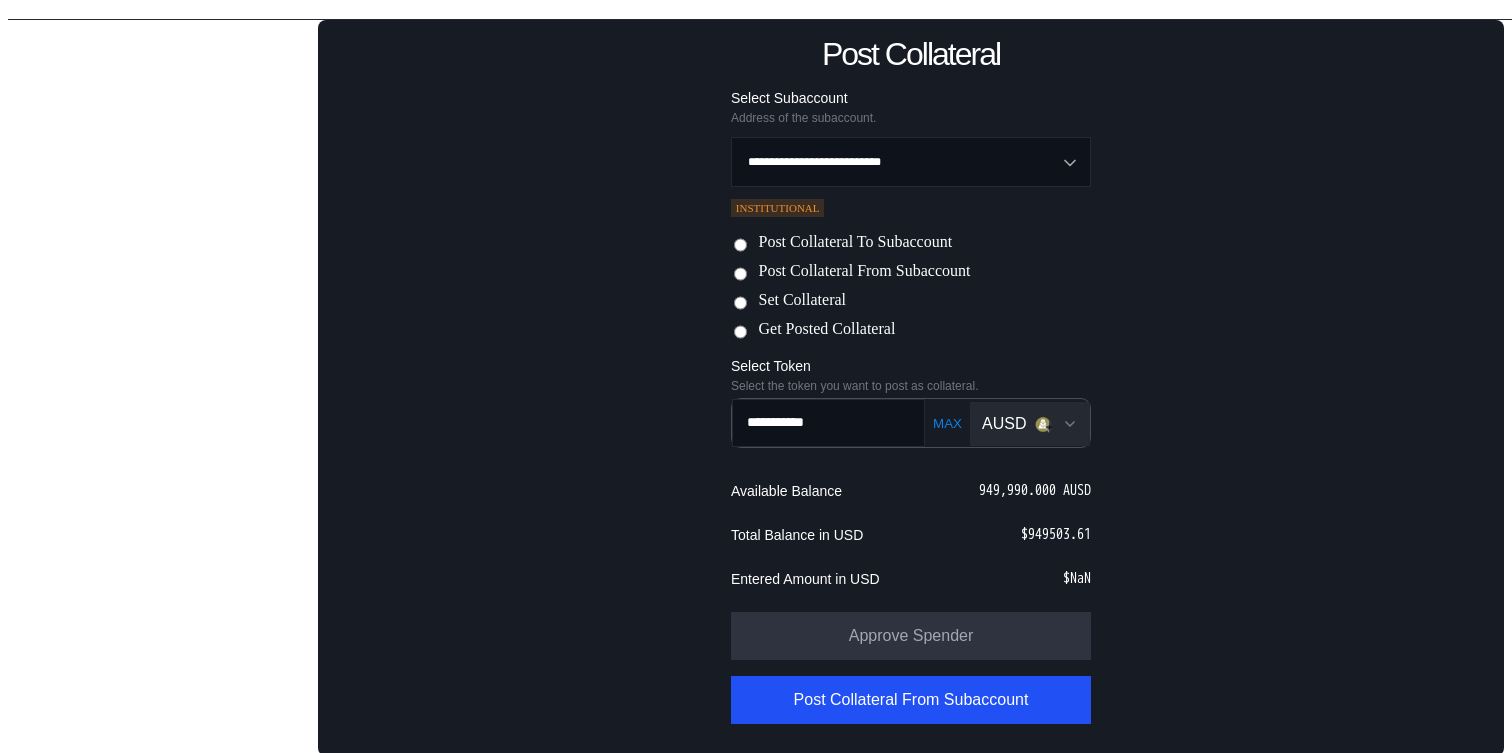 scroll, scrollTop: 239, scrollLeft: 0, axis: vertical 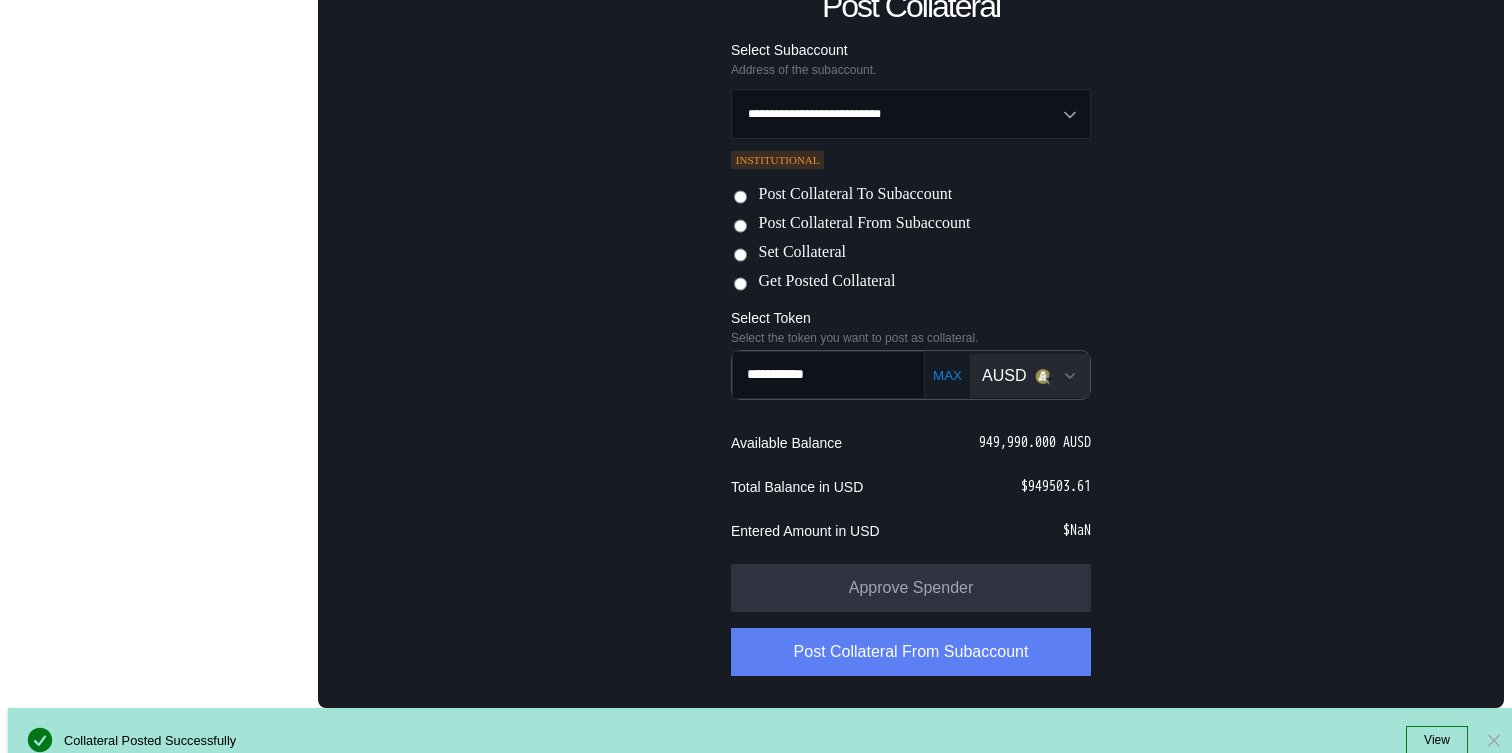 type on "**********" 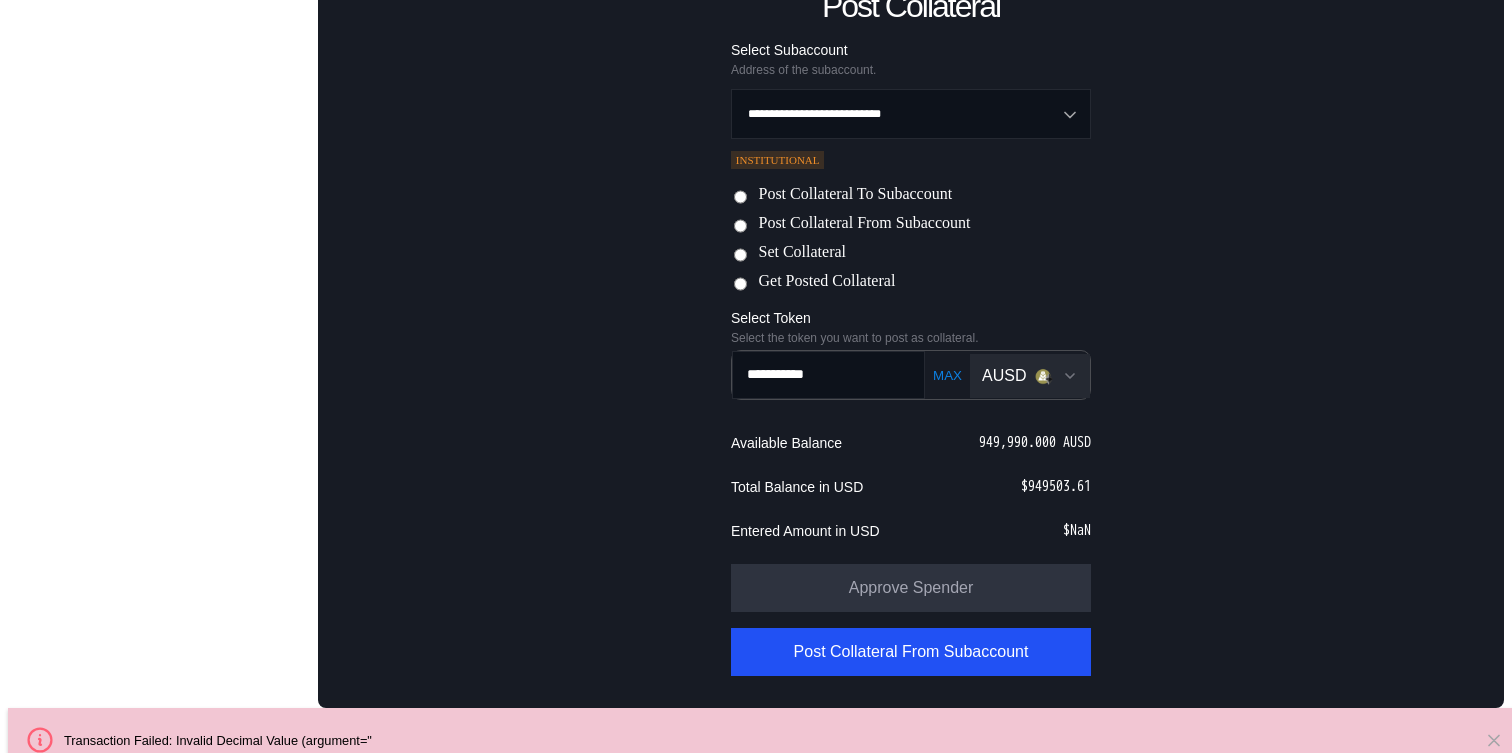 type 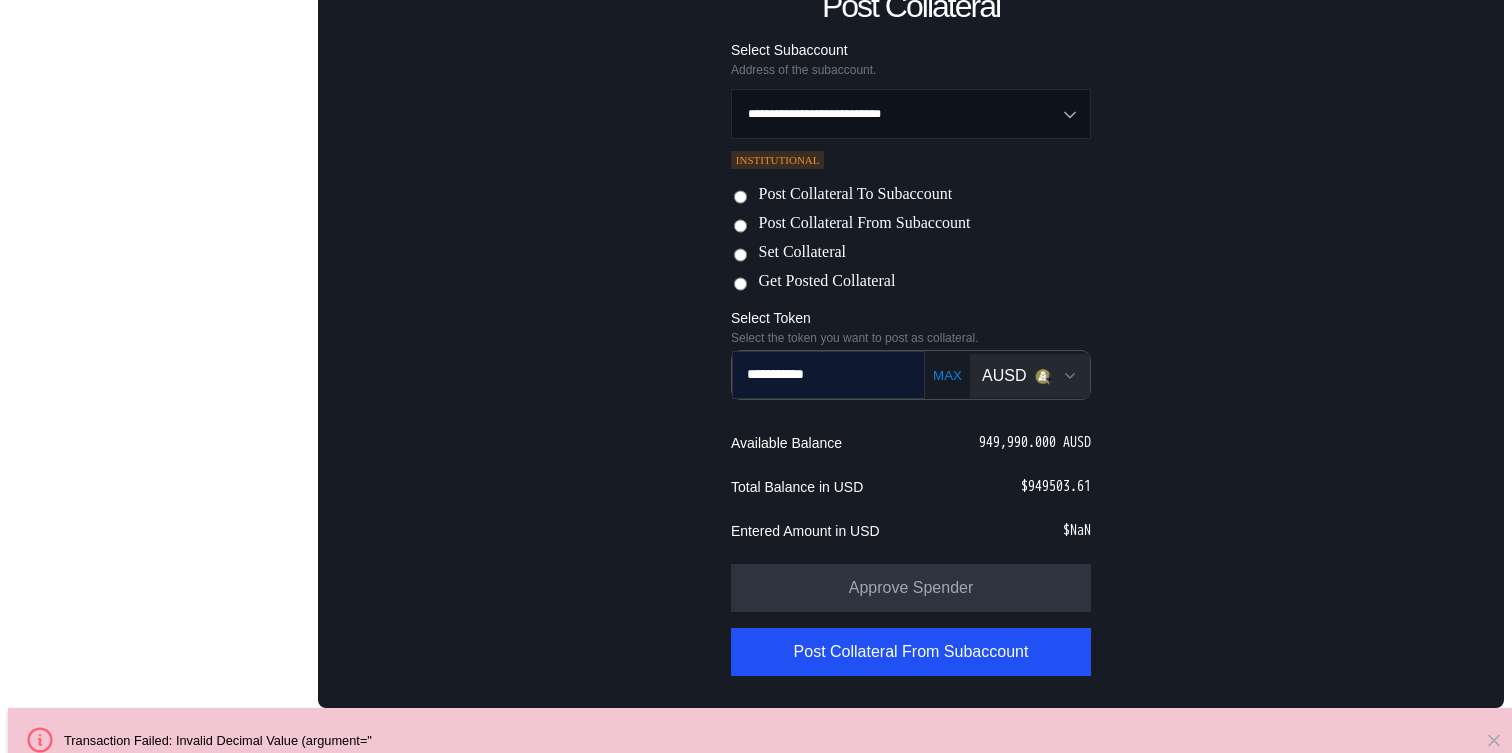 click on "**********" at bounding box center [814, 374] 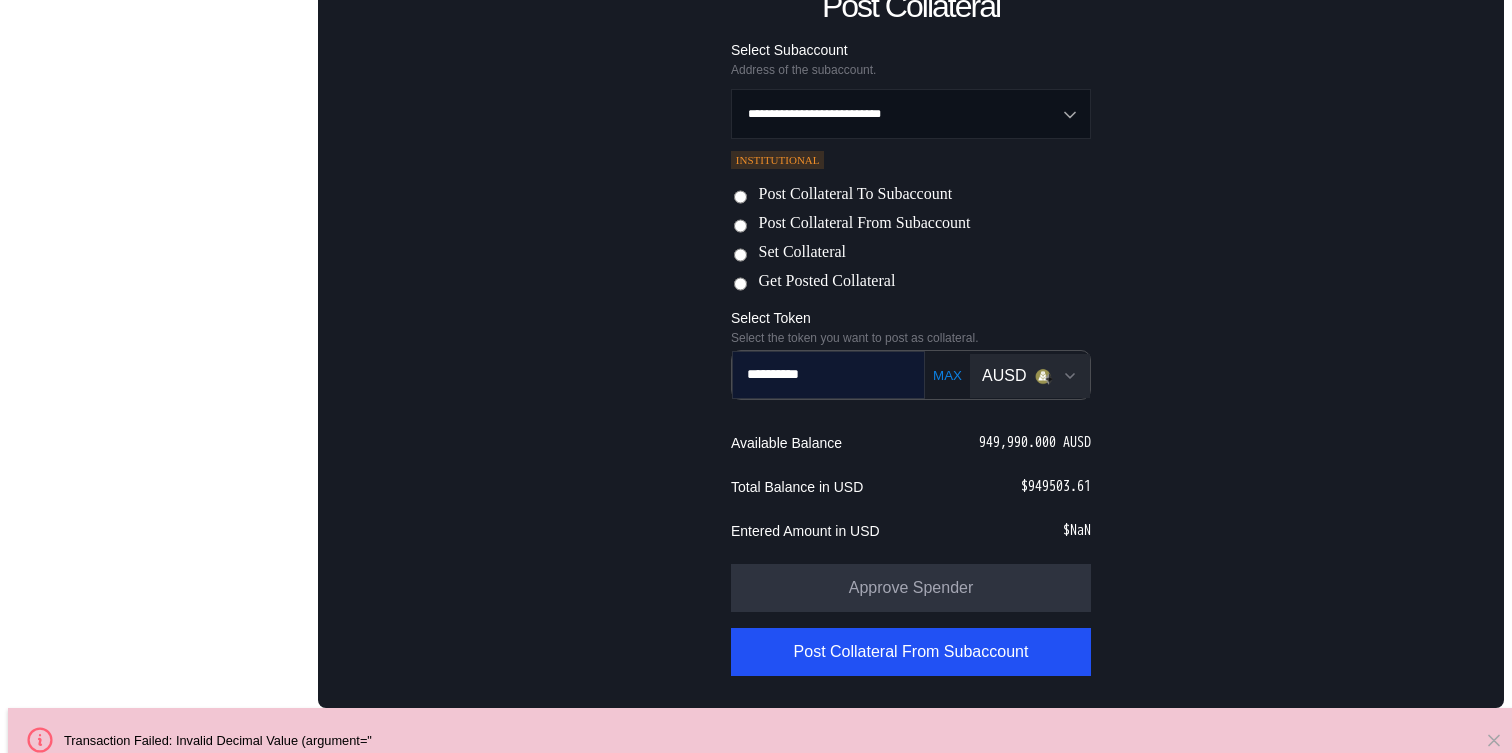 click on "**********" at bounding box center (814, 374) 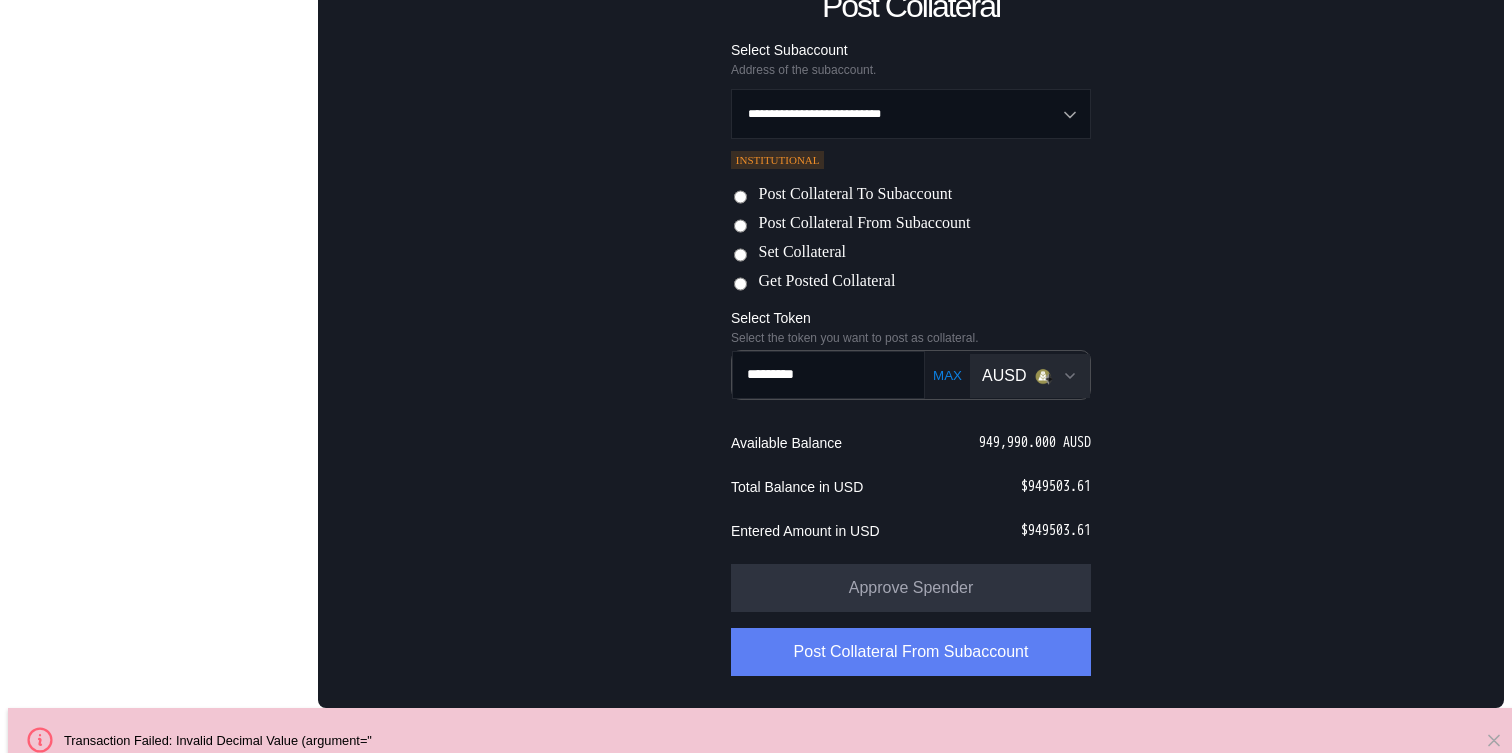 type on "*********" 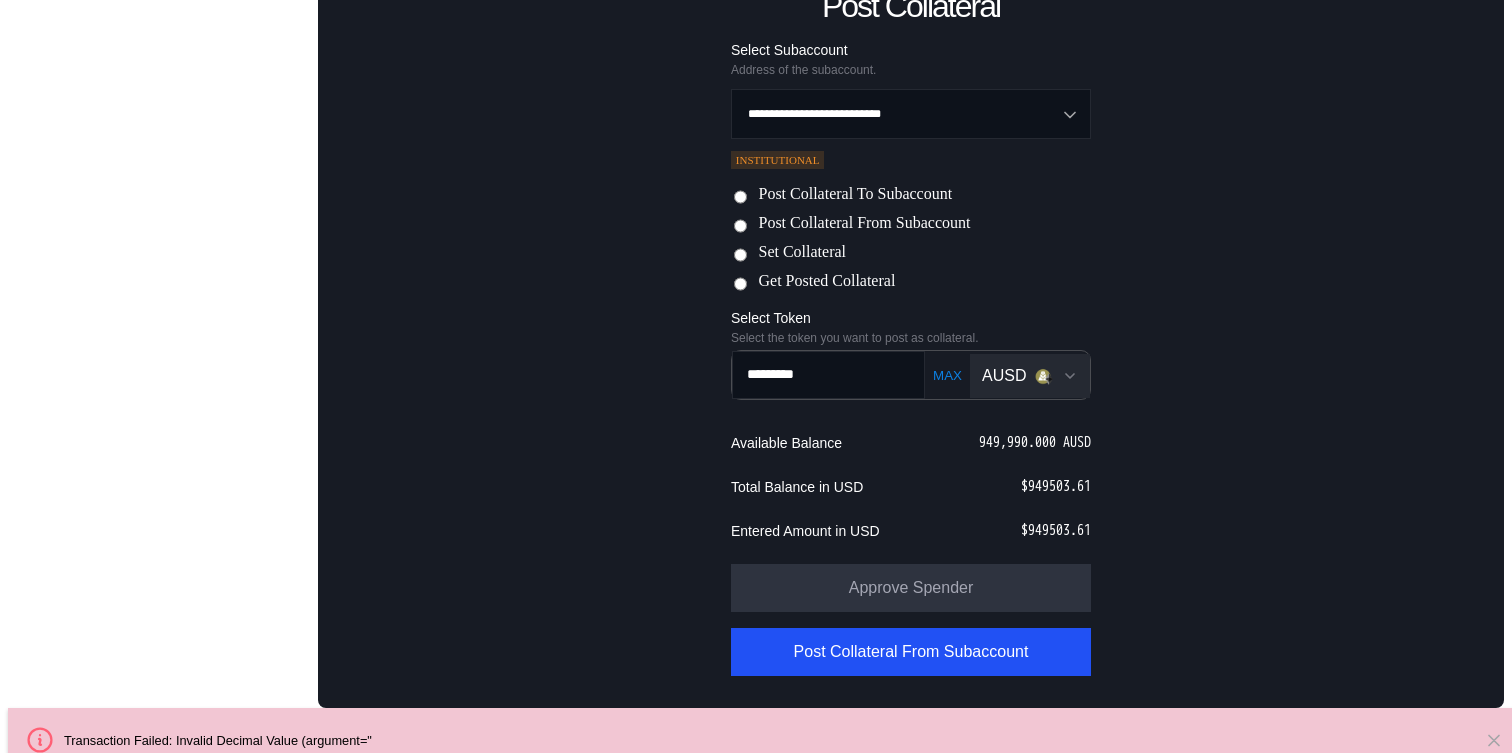 scroll, scrollTop: 143, scrollLeft: 0, axis: vertical 